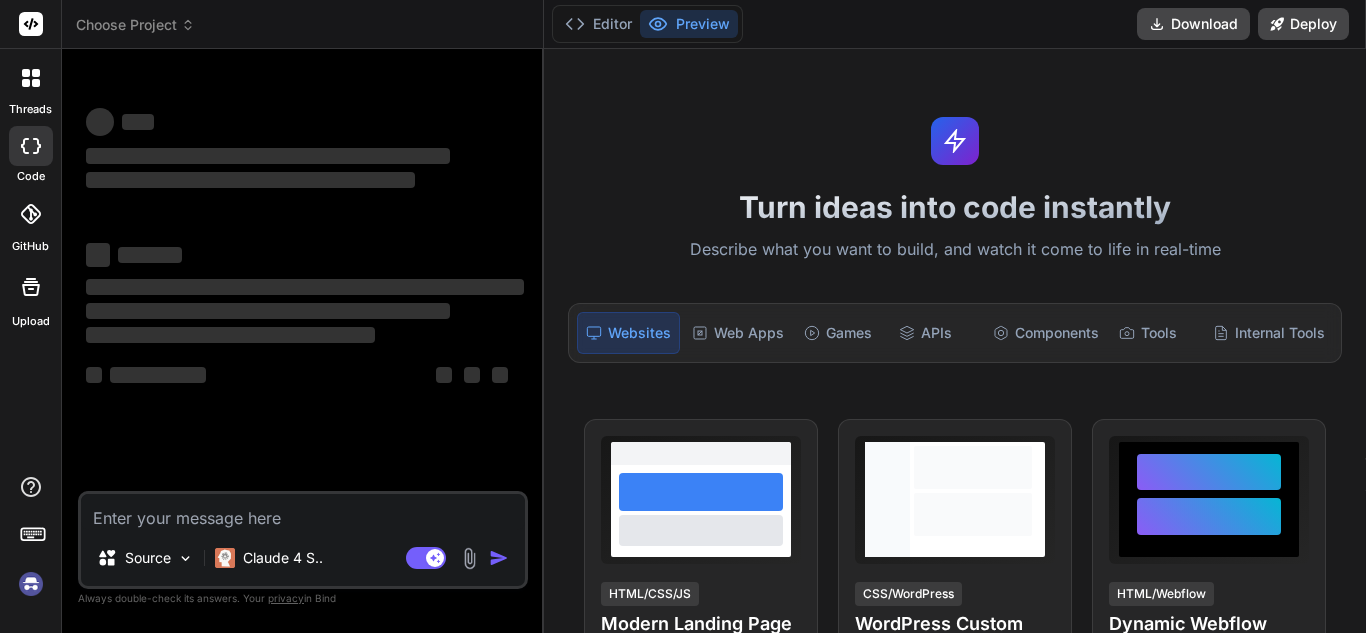 scroll, scrollTop: 0, scrollLeft: 0, axis: both 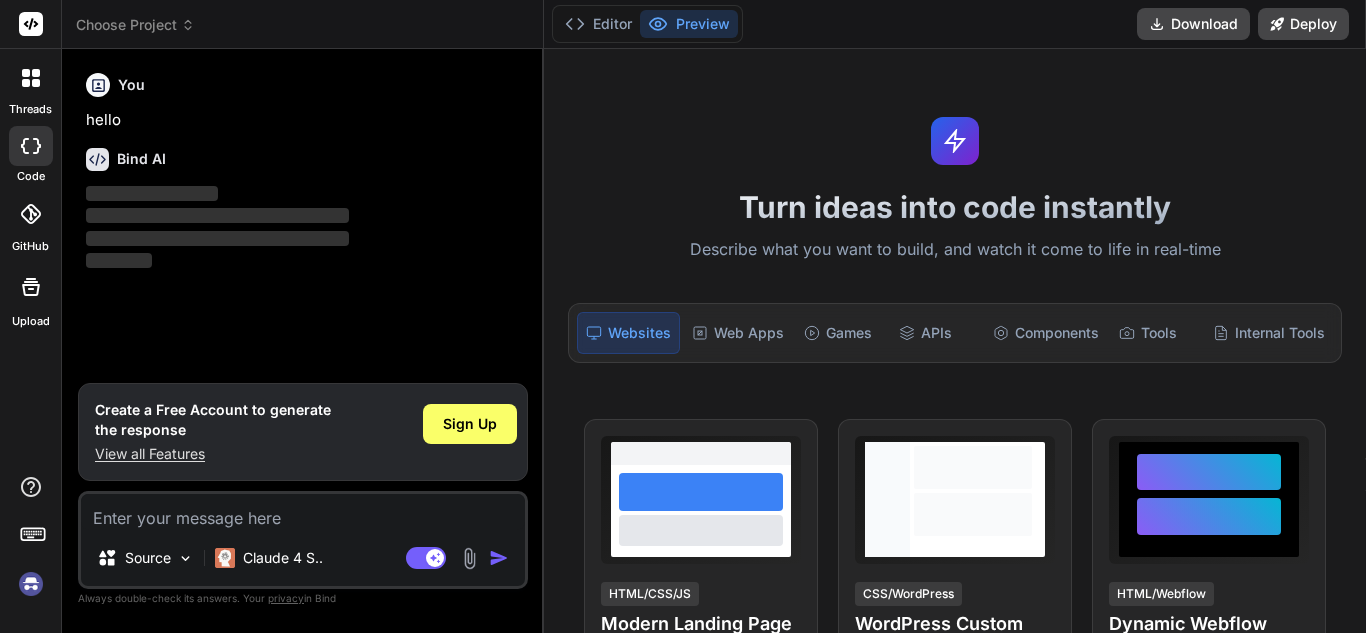 click at bounding box center (31, 584) 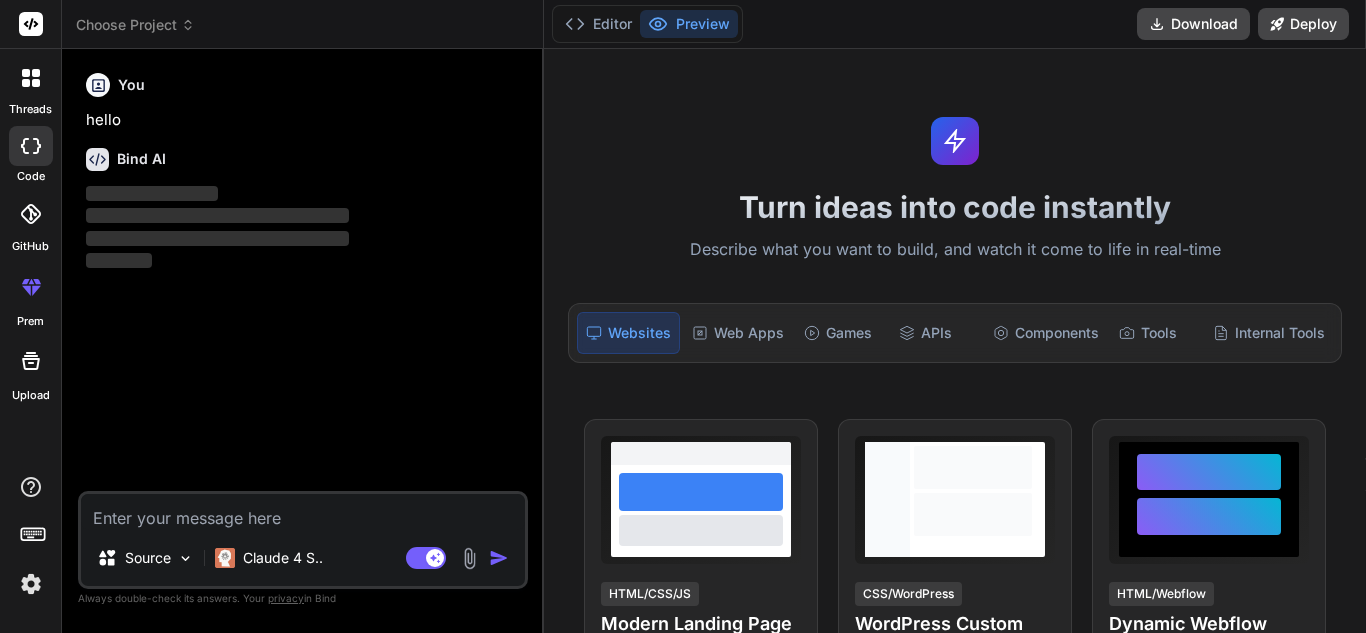 type on "x" 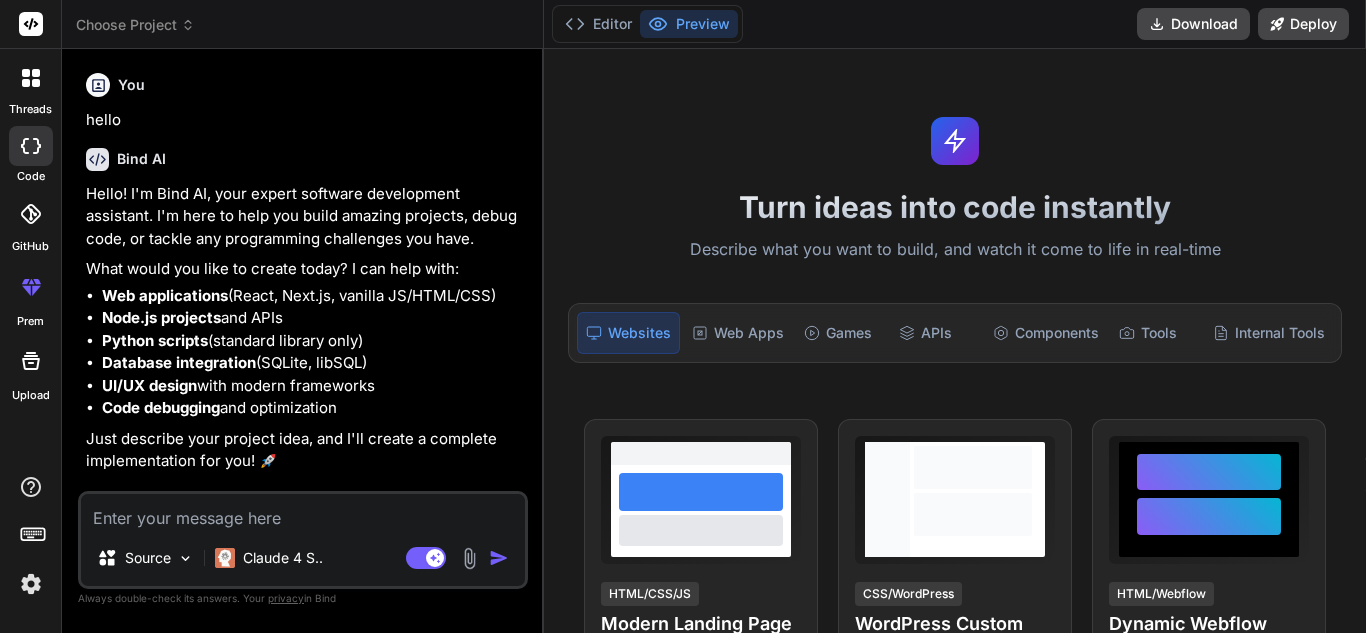 click at bounding box center [303, 512] 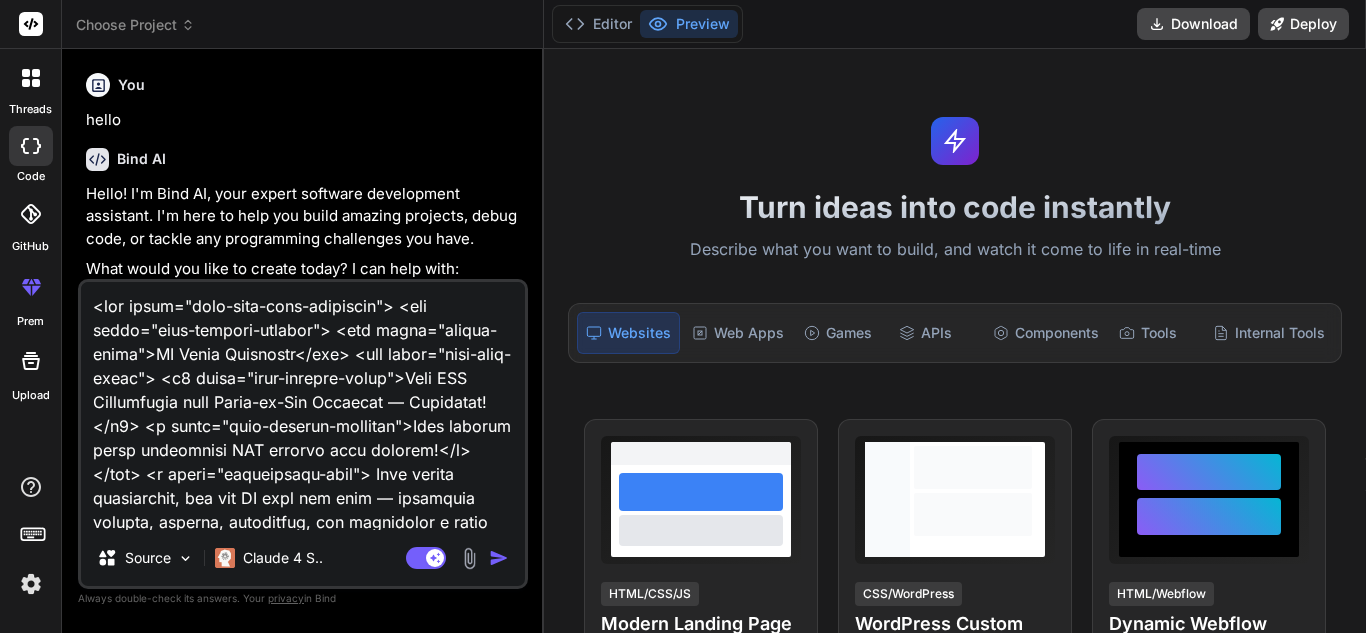 scroll, scrollTop: 3530, scrollLeft: 0, axis: vertical 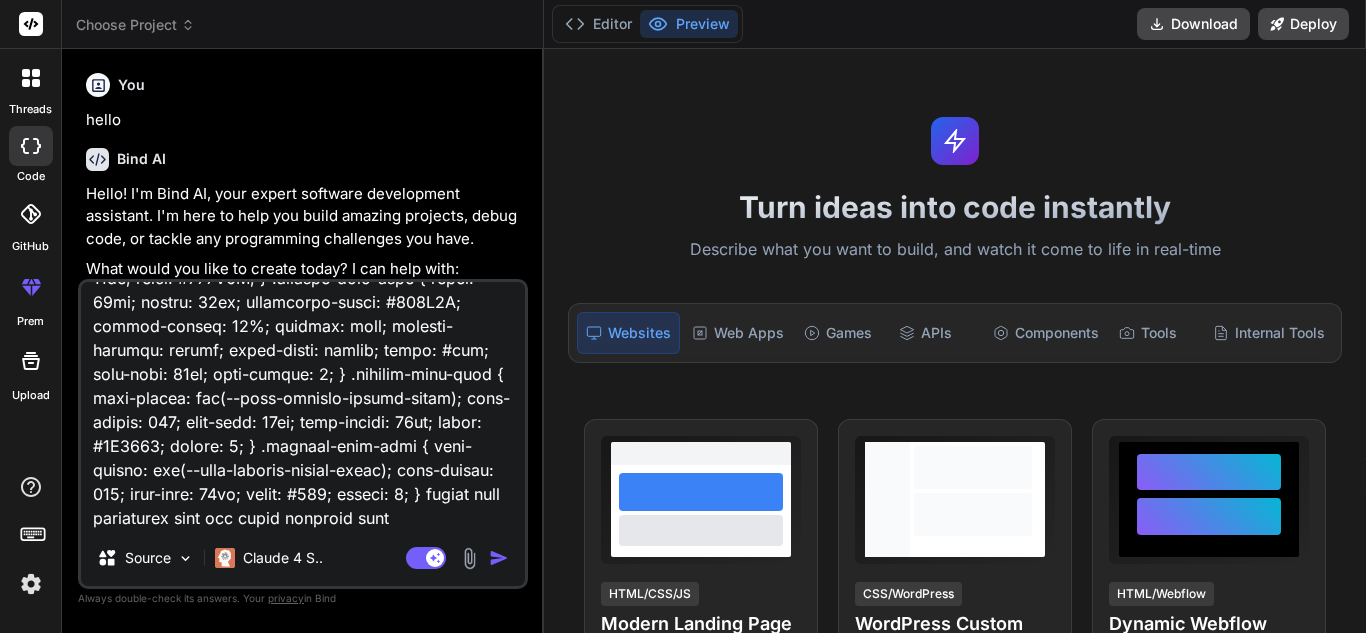 type on "x" 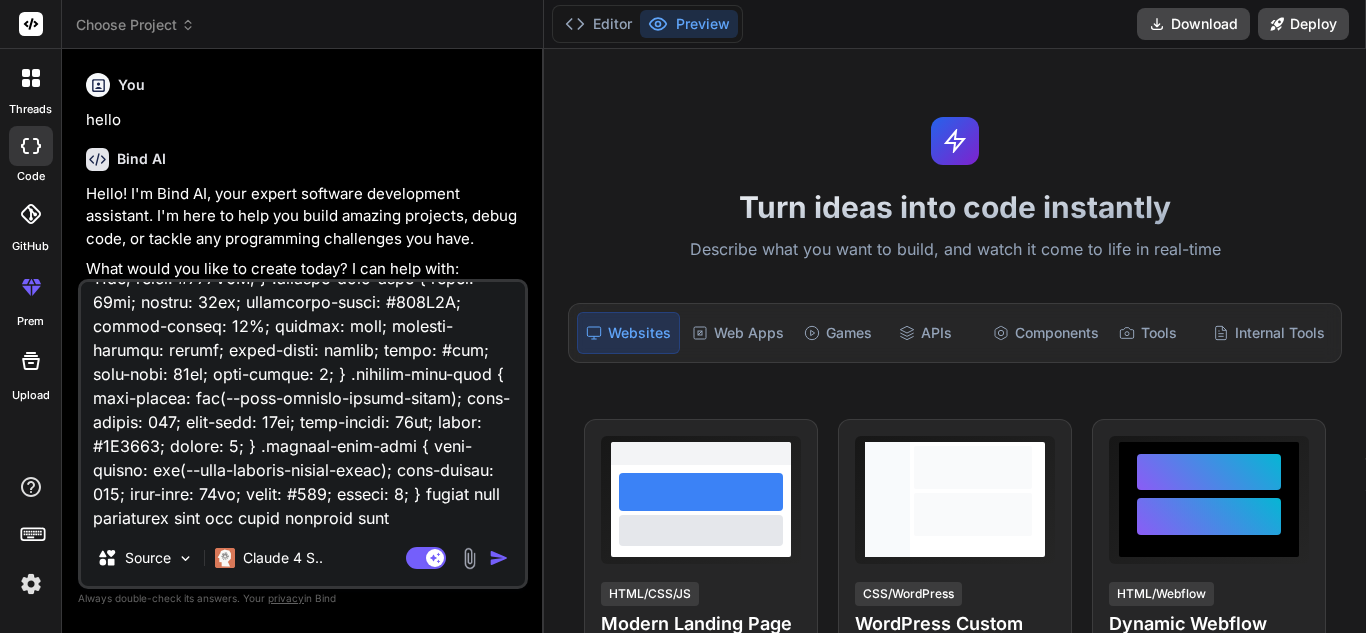 scroll, scrollTop: 0, scrollLeft: 0, axis: both 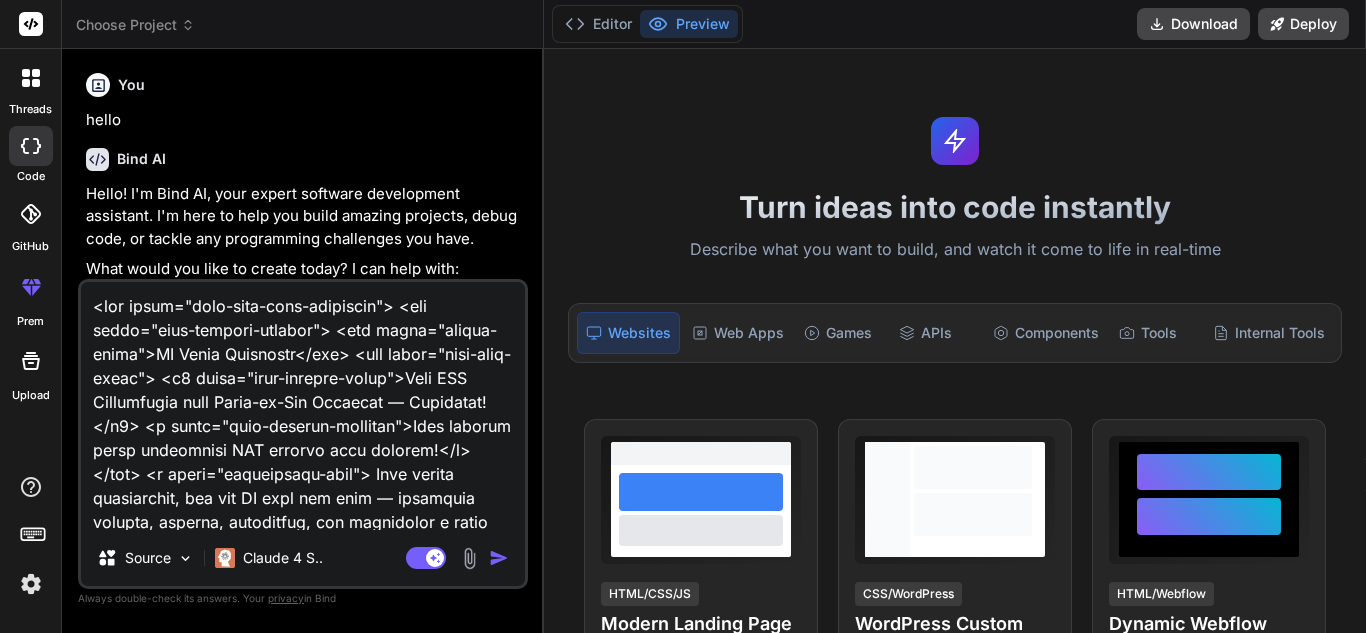 type 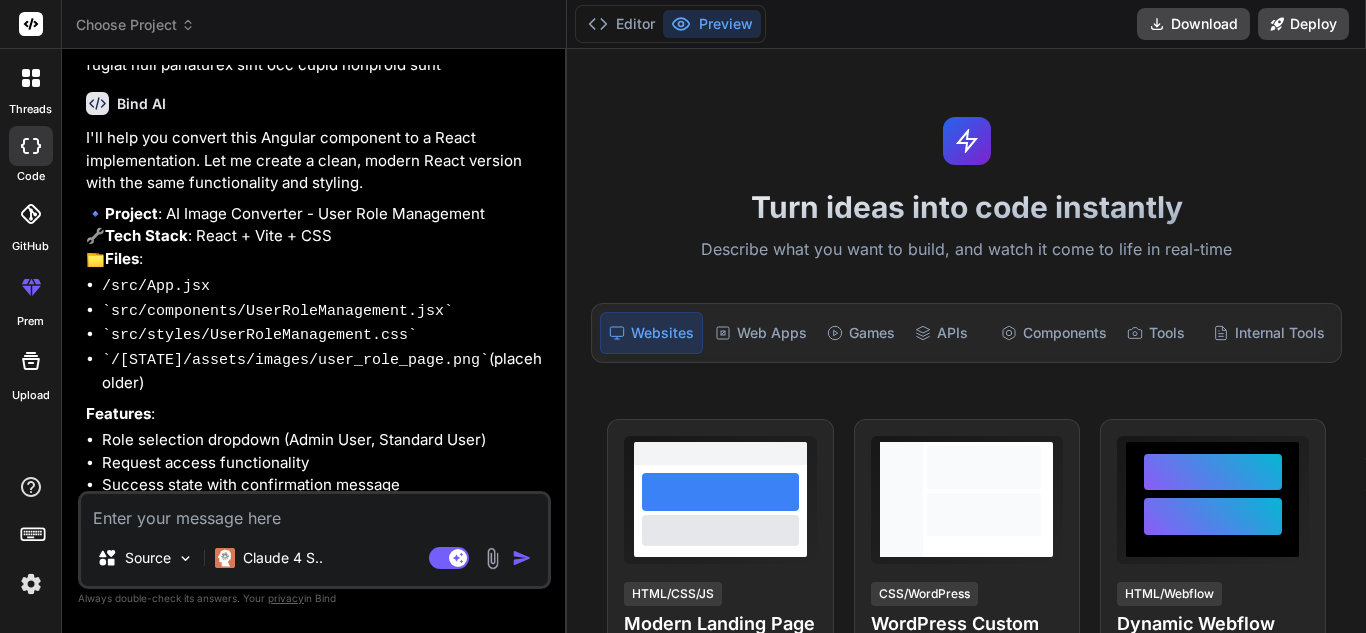 scroll, scrollTop: 3492, scrollLeft: 0, axis: vertical 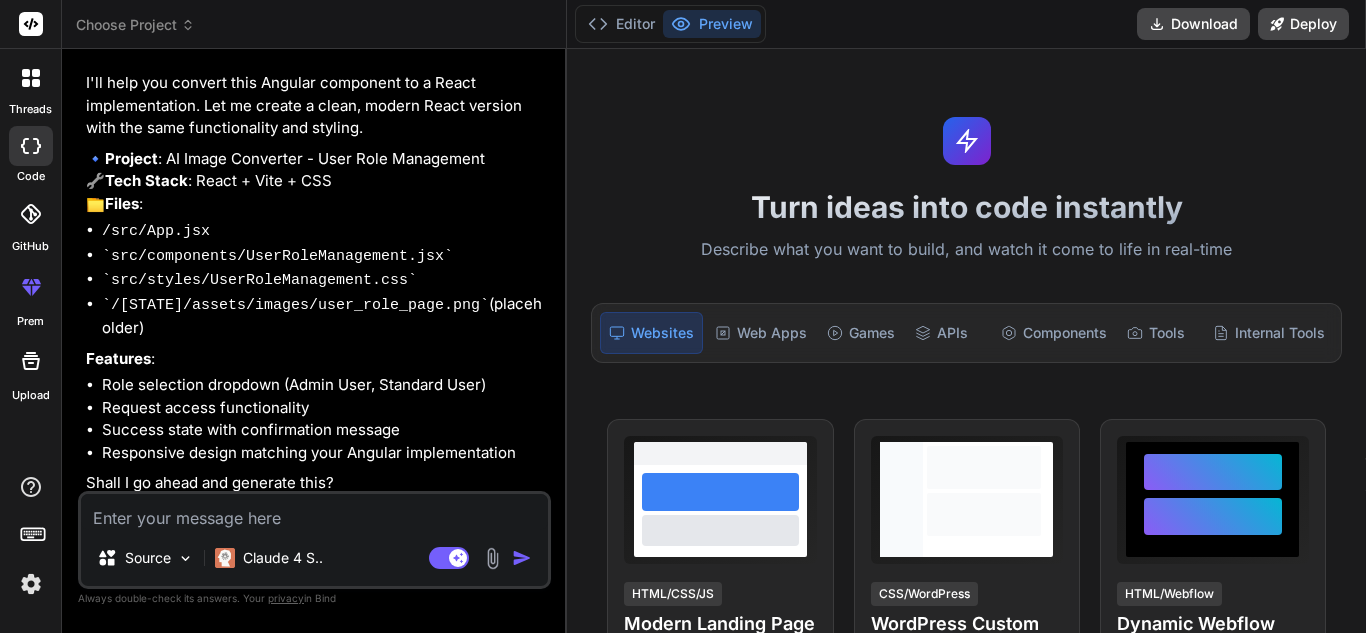 type on "x" 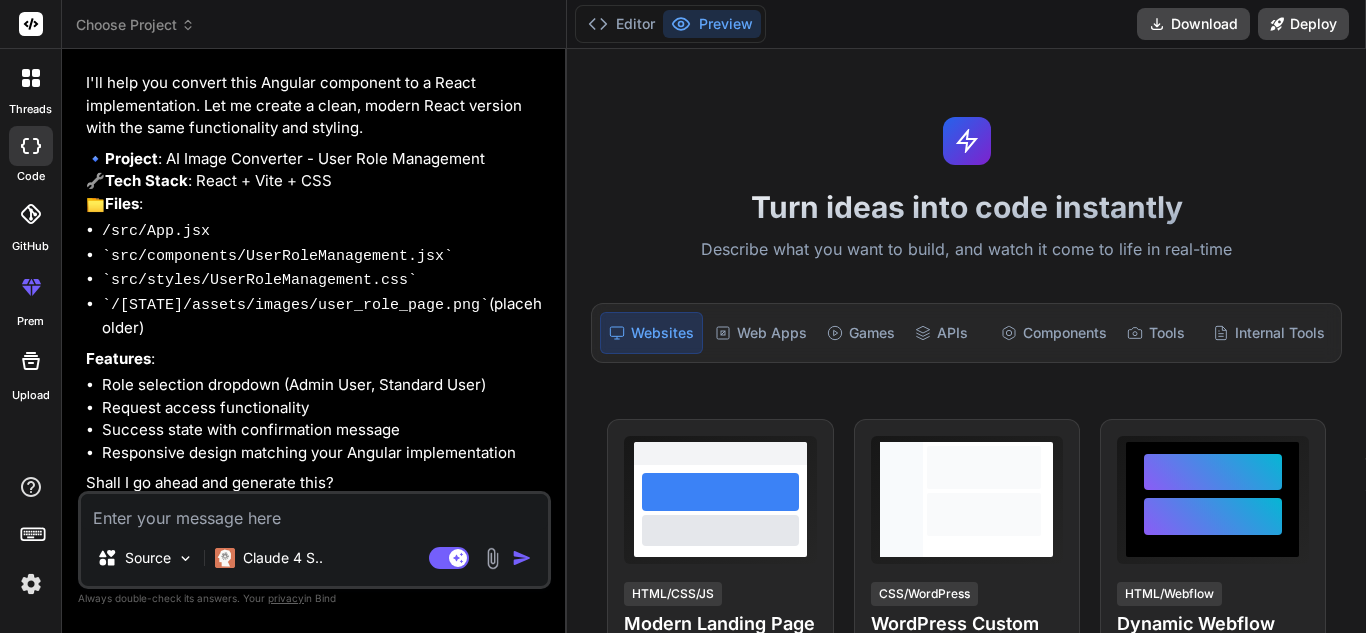 click at bounding box center [314, 512] 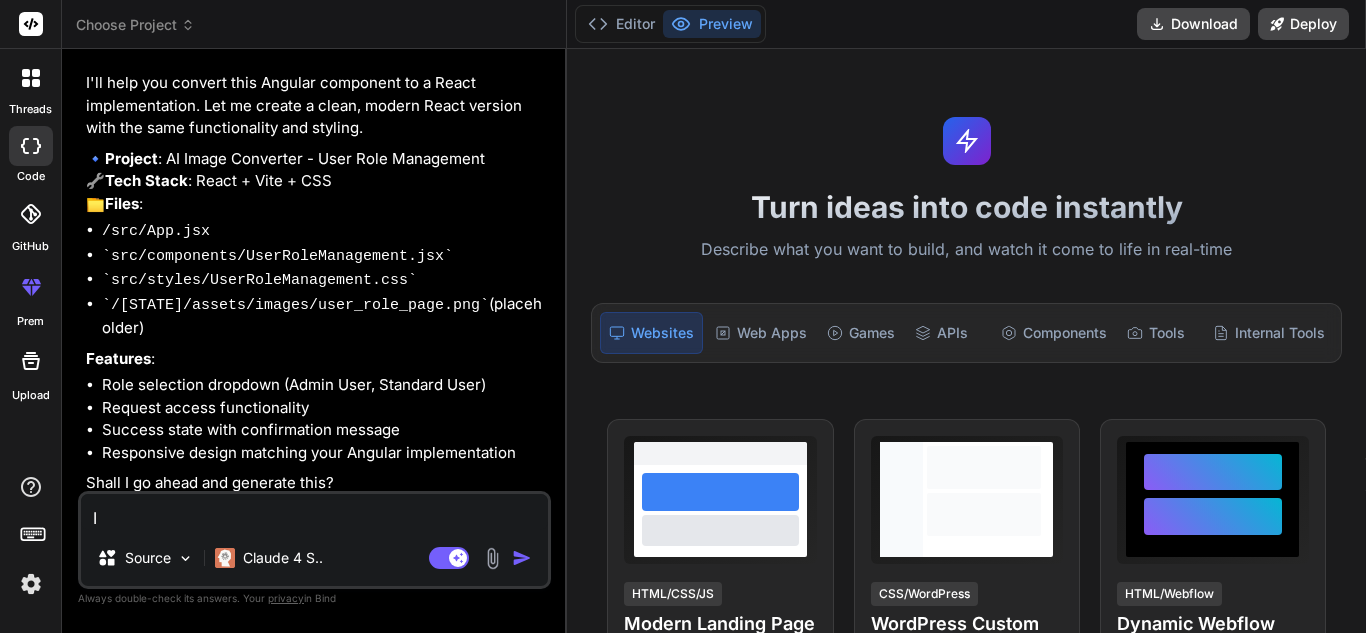 type on "I" 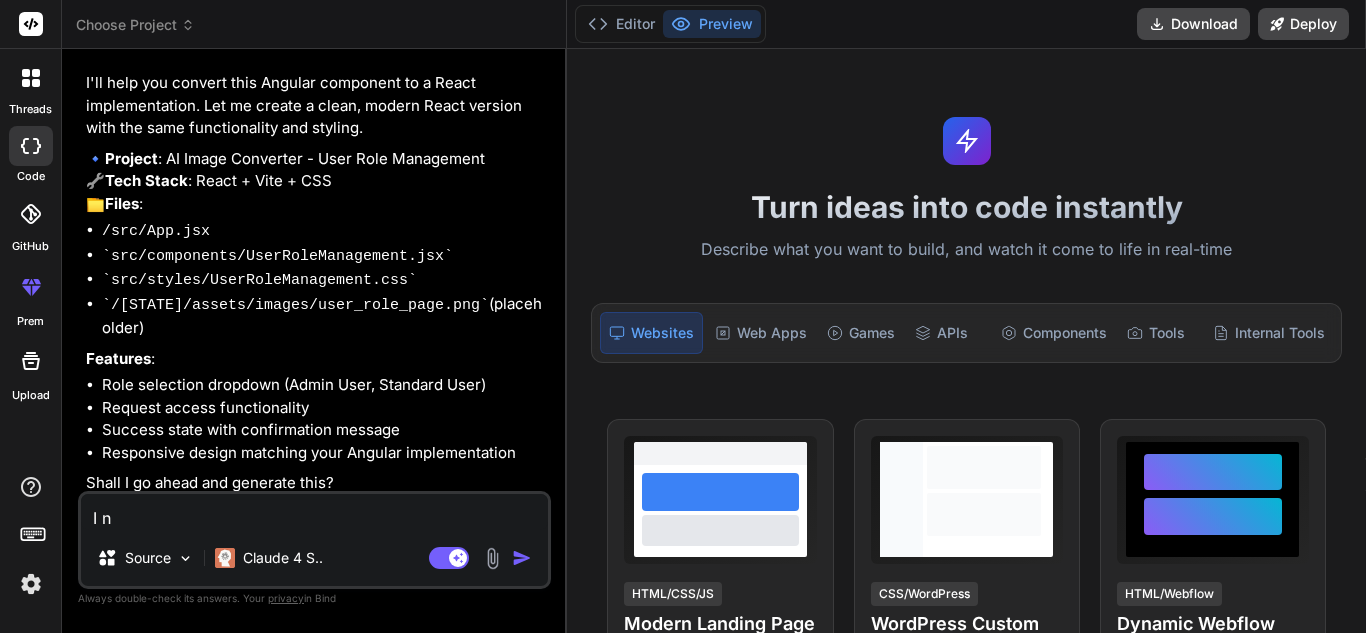 type on "I ne" 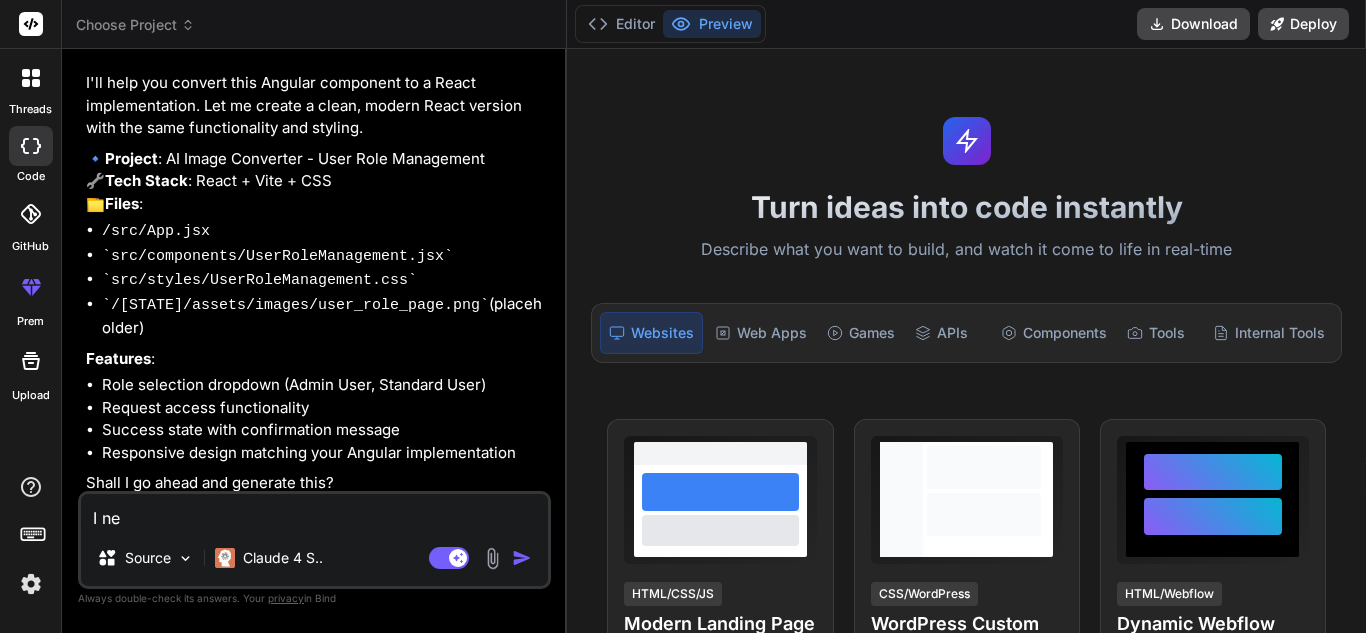 type on "I nee" 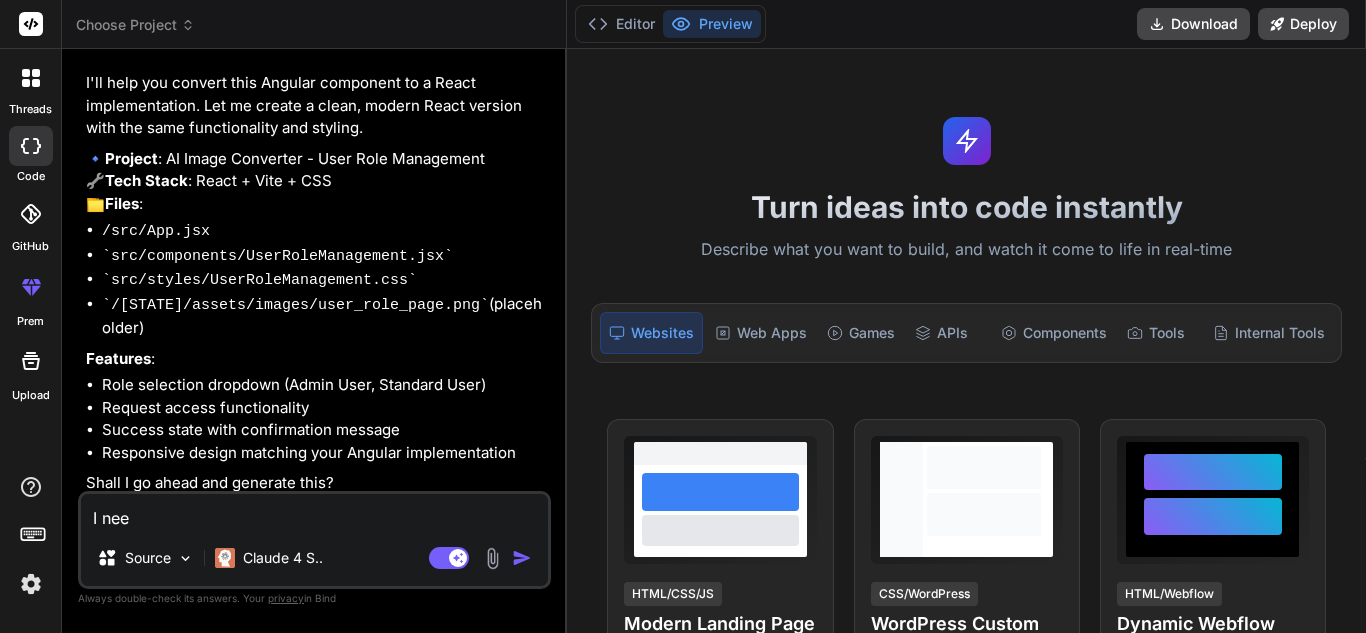 type on "I need" 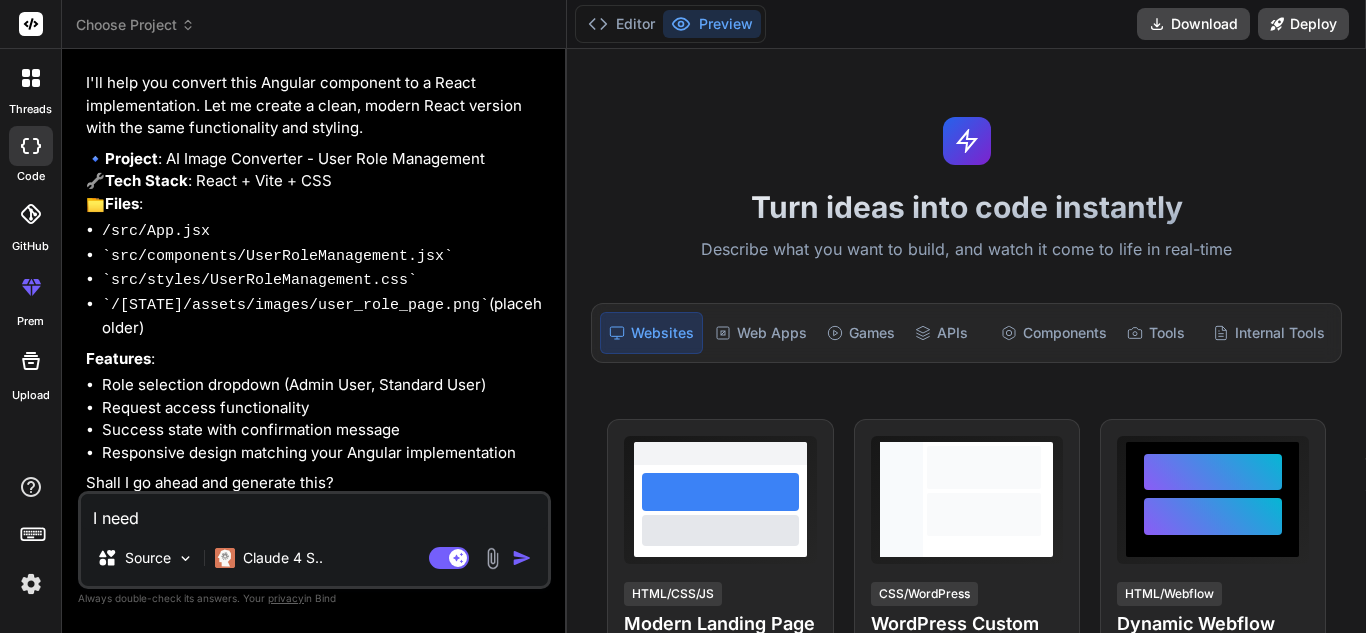 type on "I need" 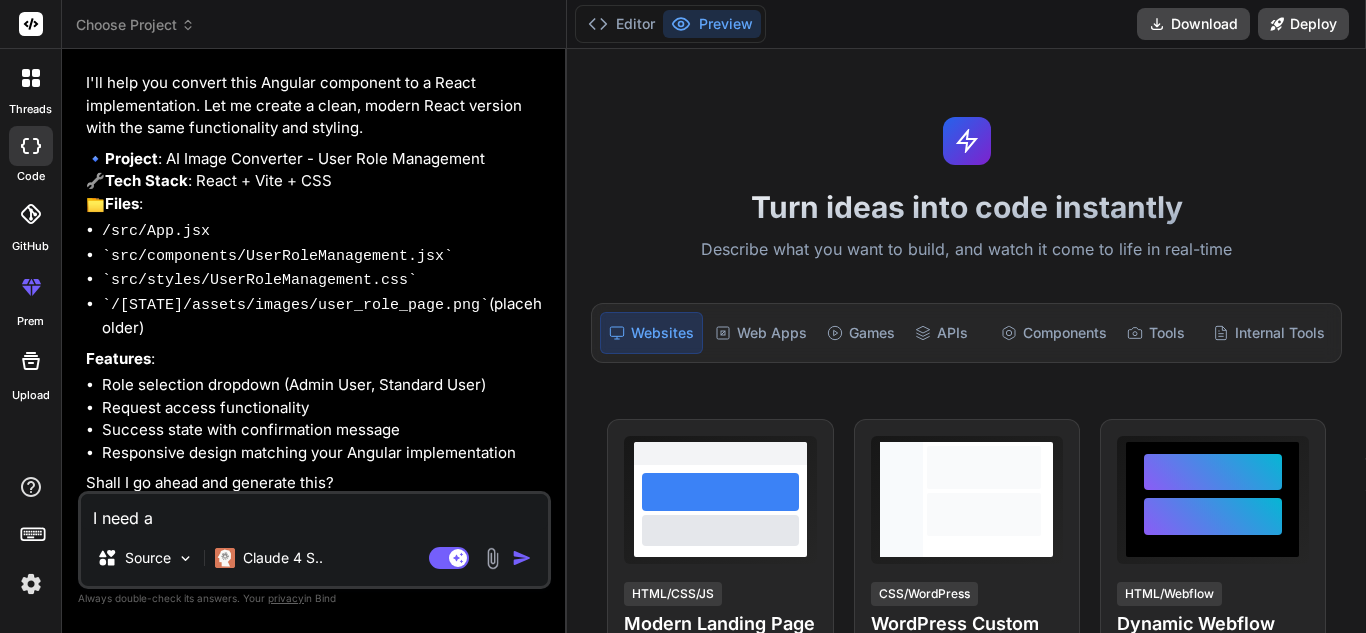 type on "I need an" 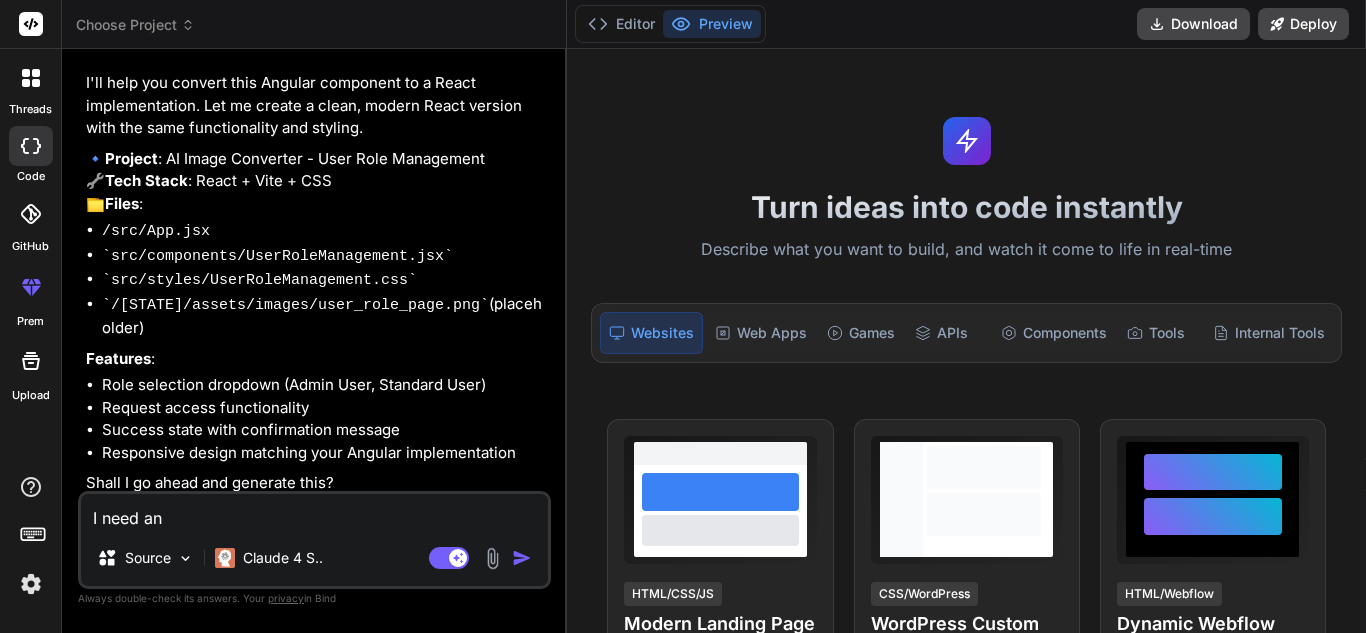 type on "I need ang" 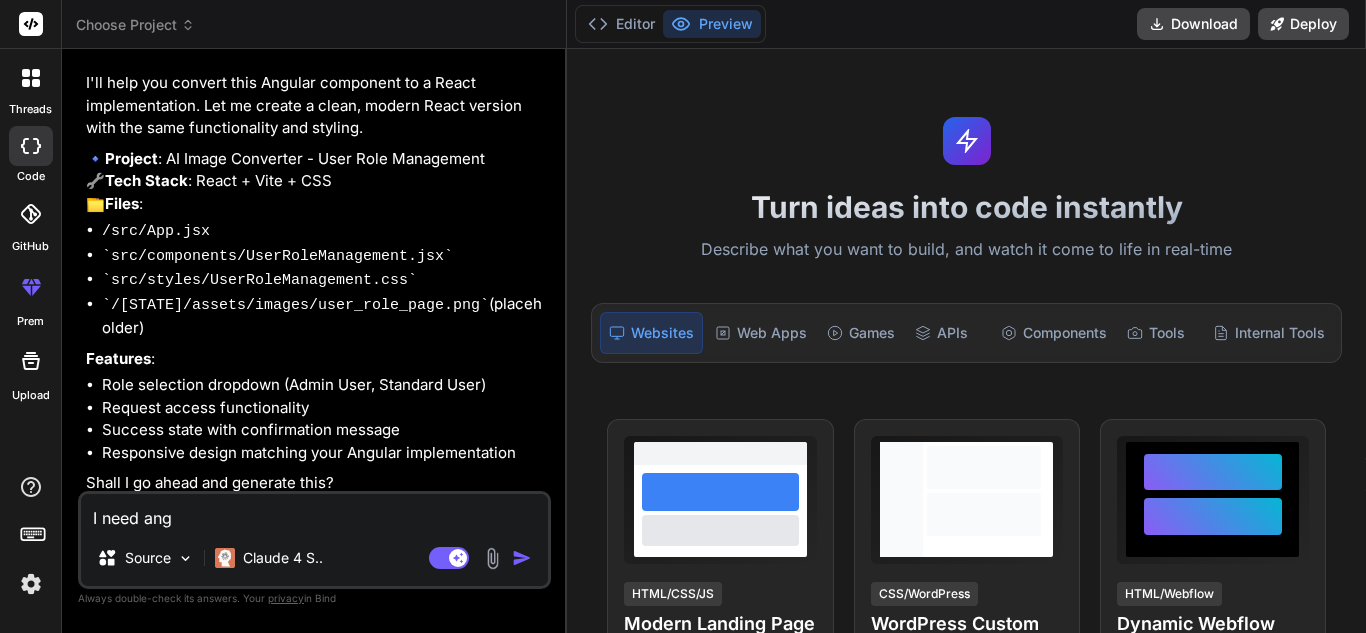 type on "I need angu" 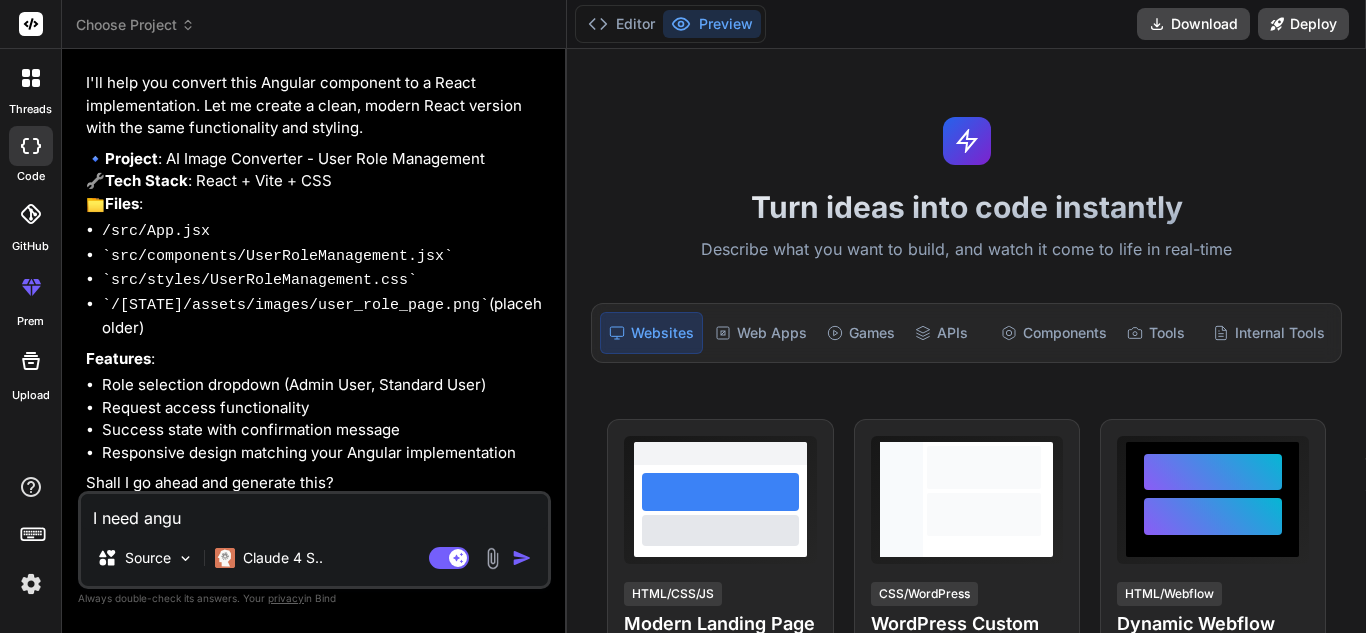 type on "I need angul" 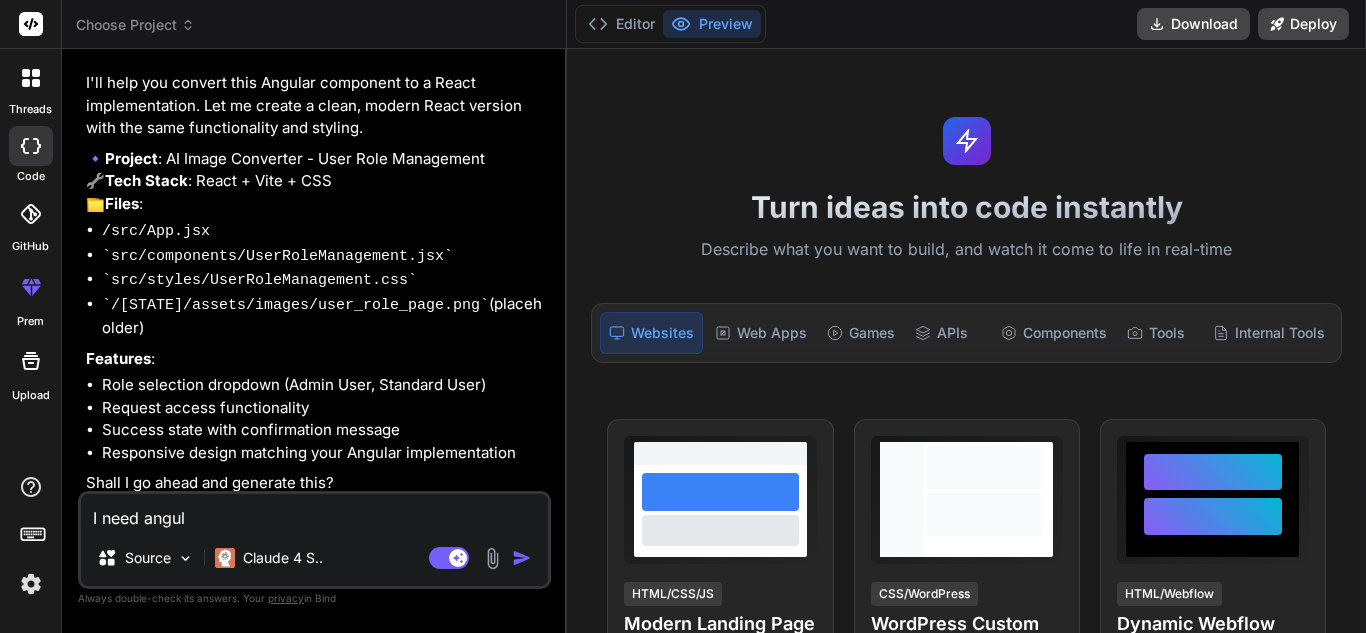 type on "I need angula" 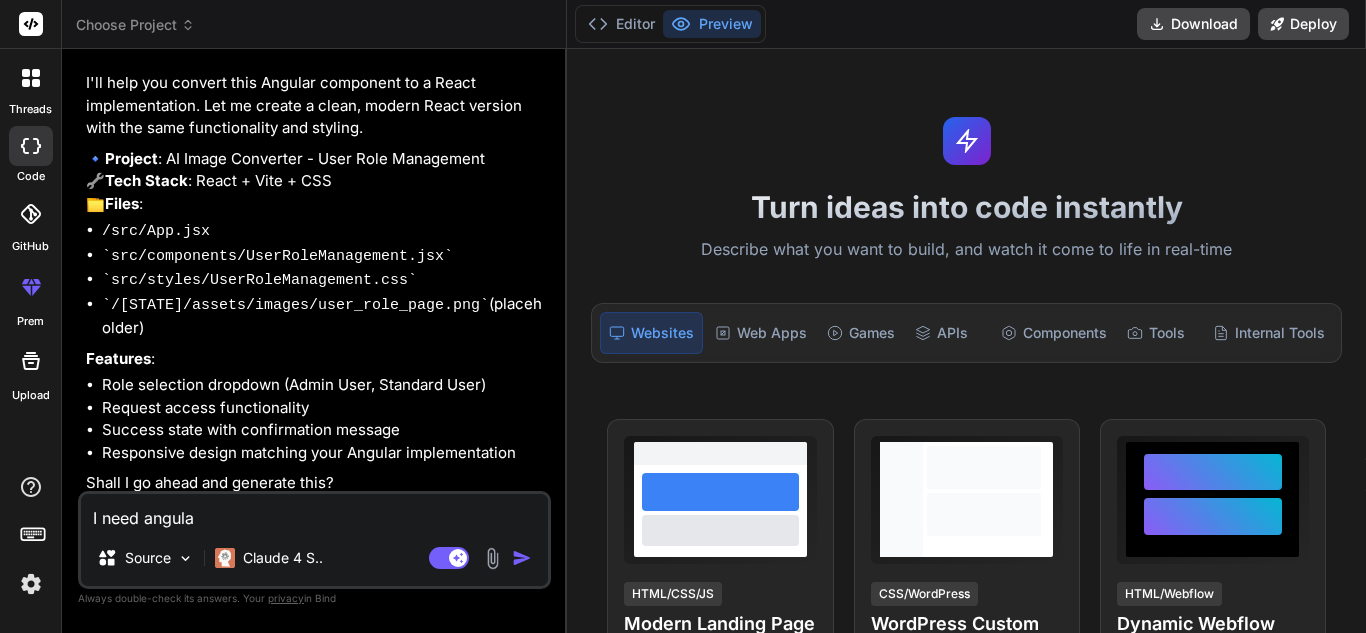 type on "I need angulae" 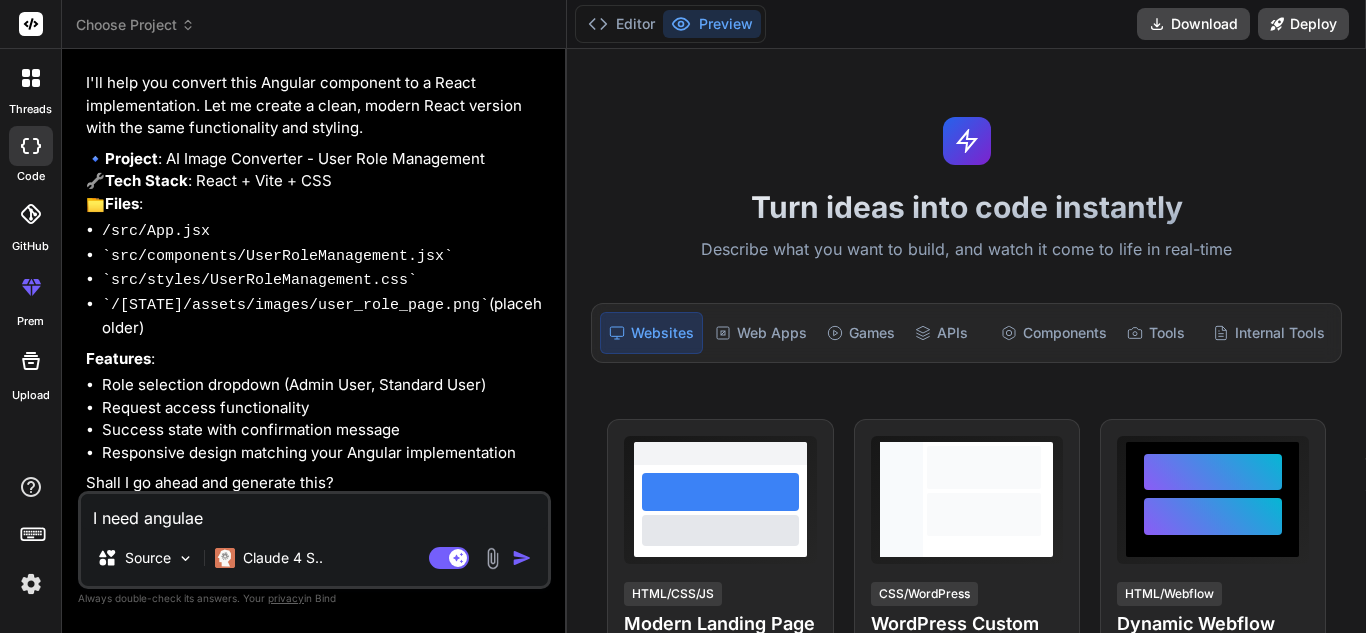 type on "I need angulae" 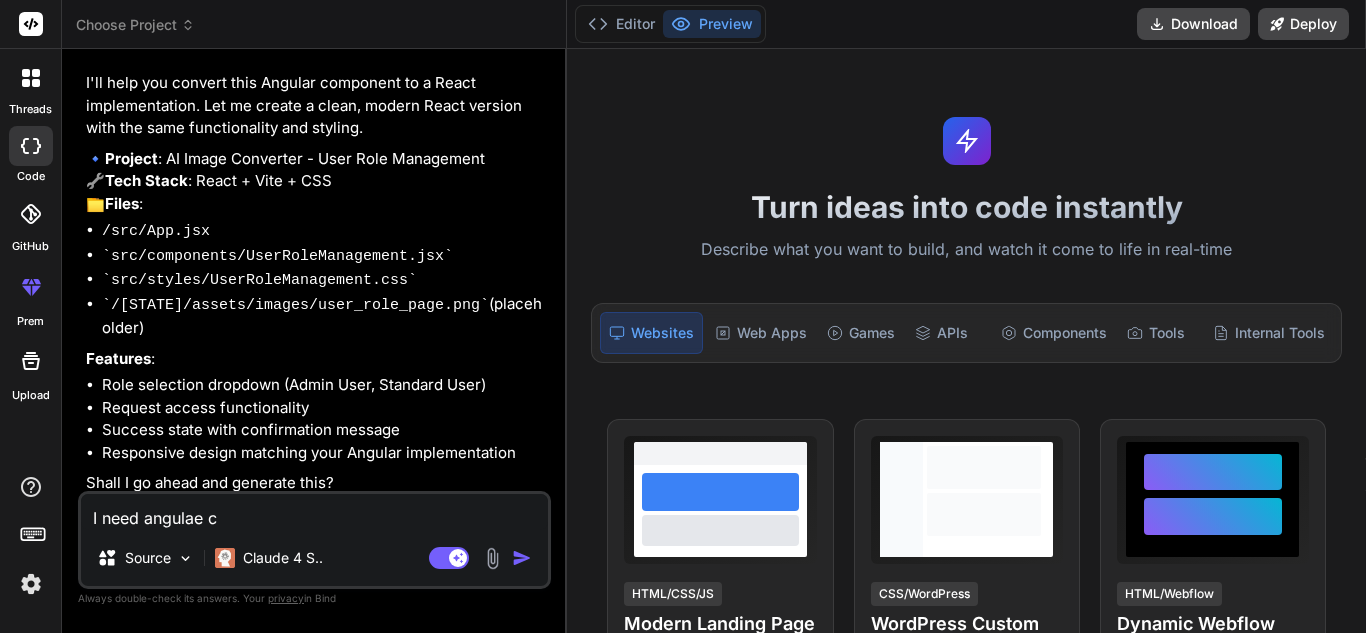 type on "I need angulae" 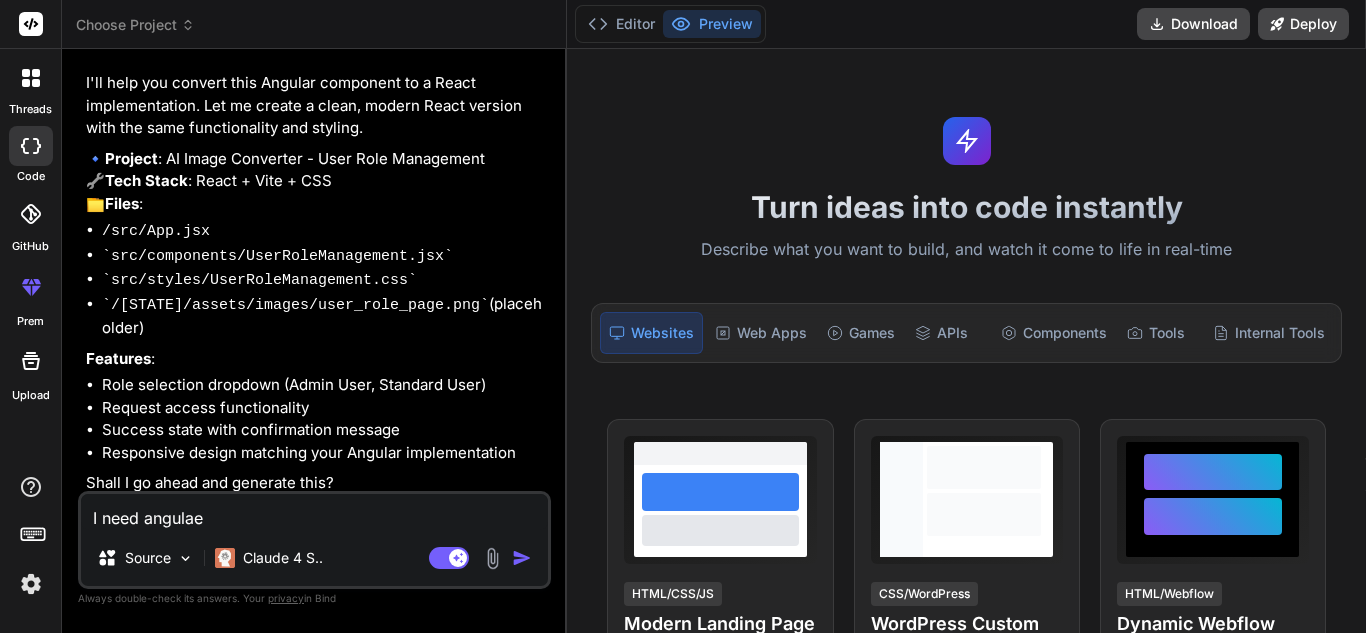 type on "I need angulae" 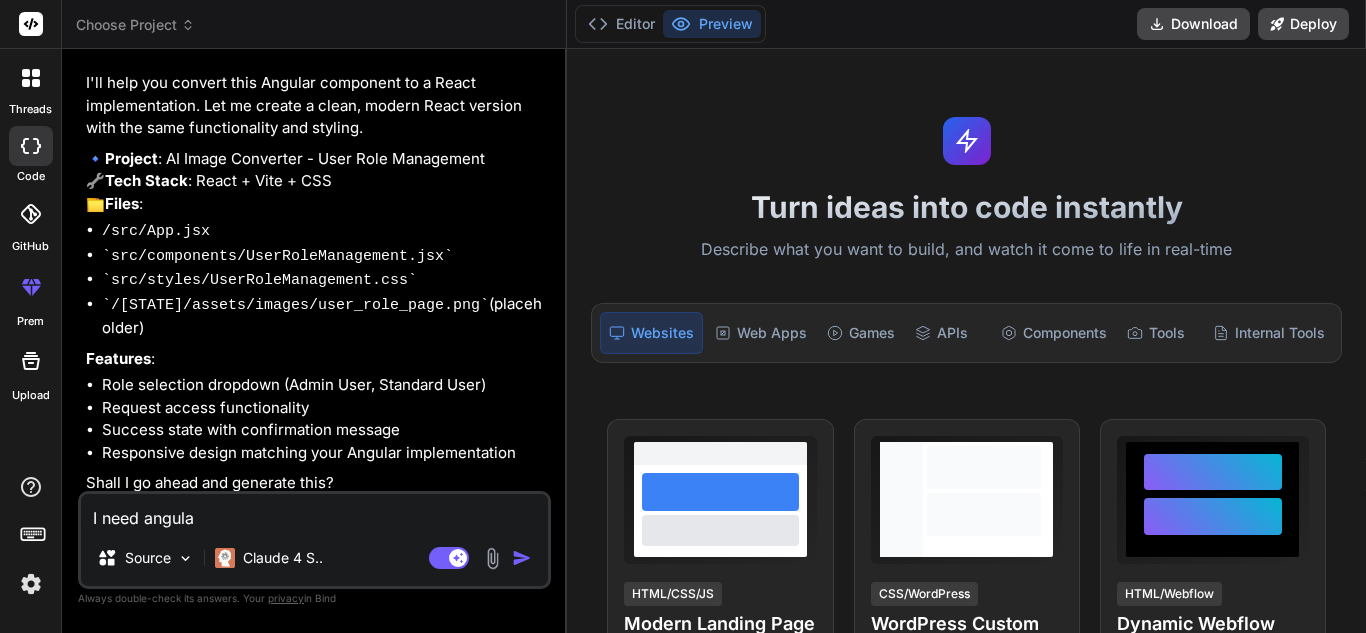 type on "I need angular" 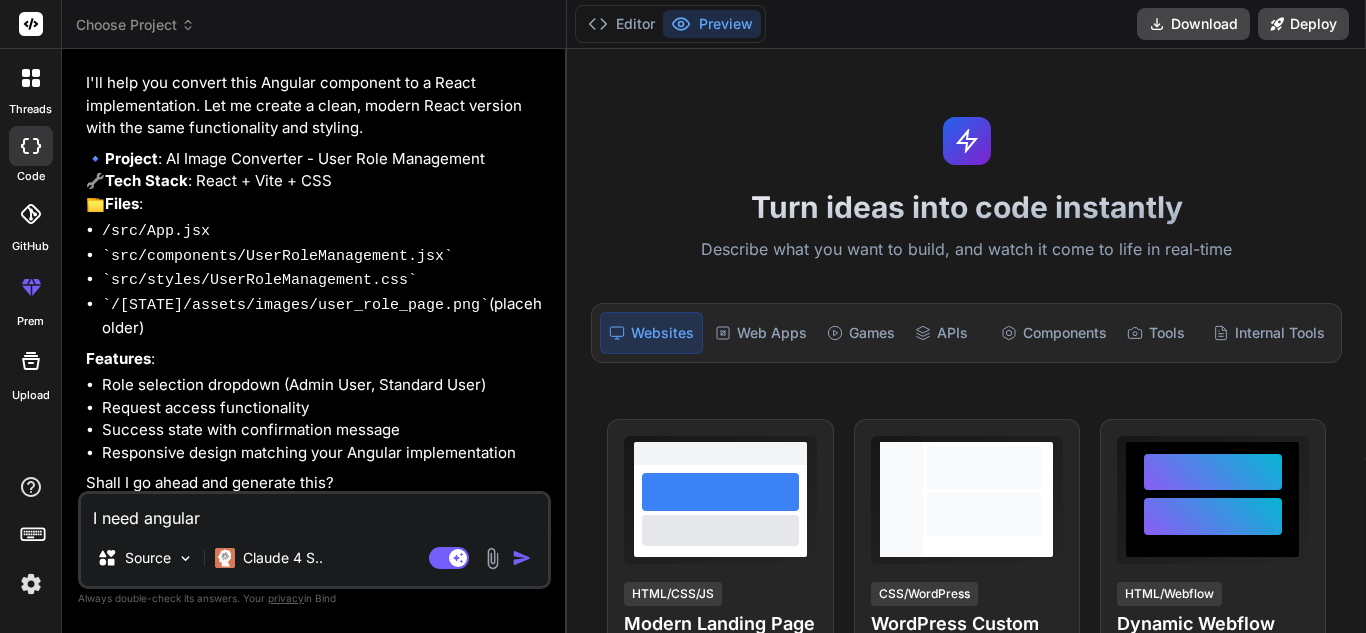 type on "I need angular" 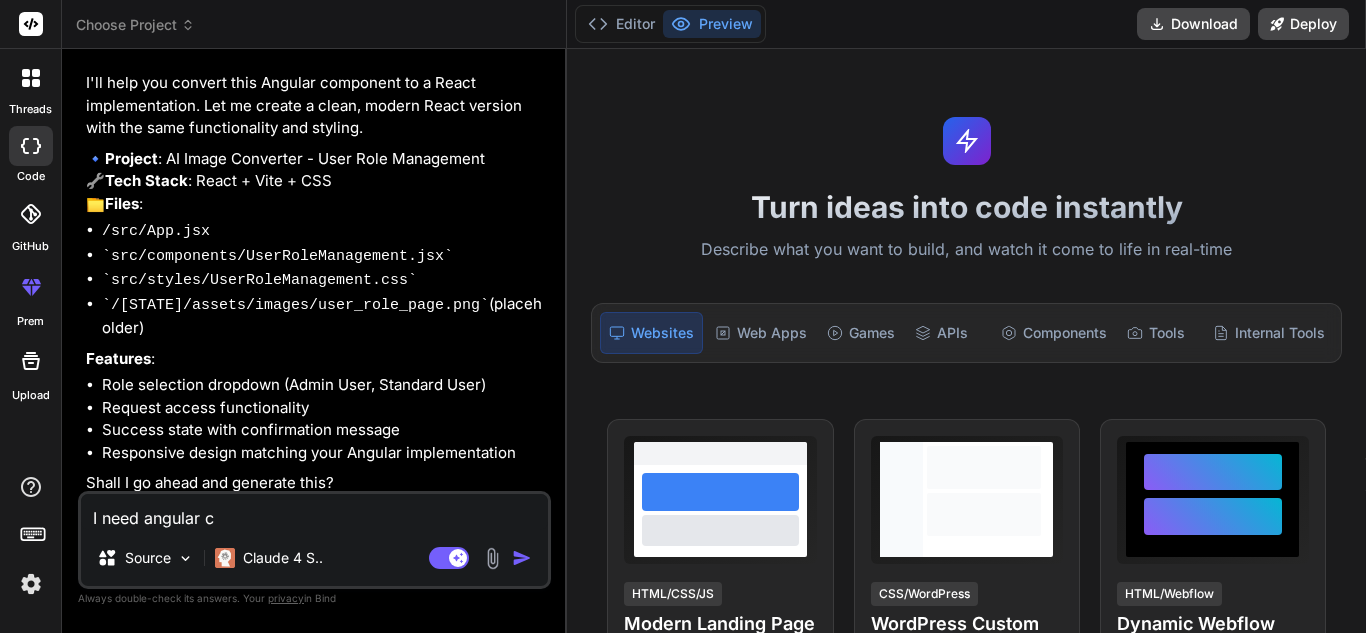 type on "I need angular co" 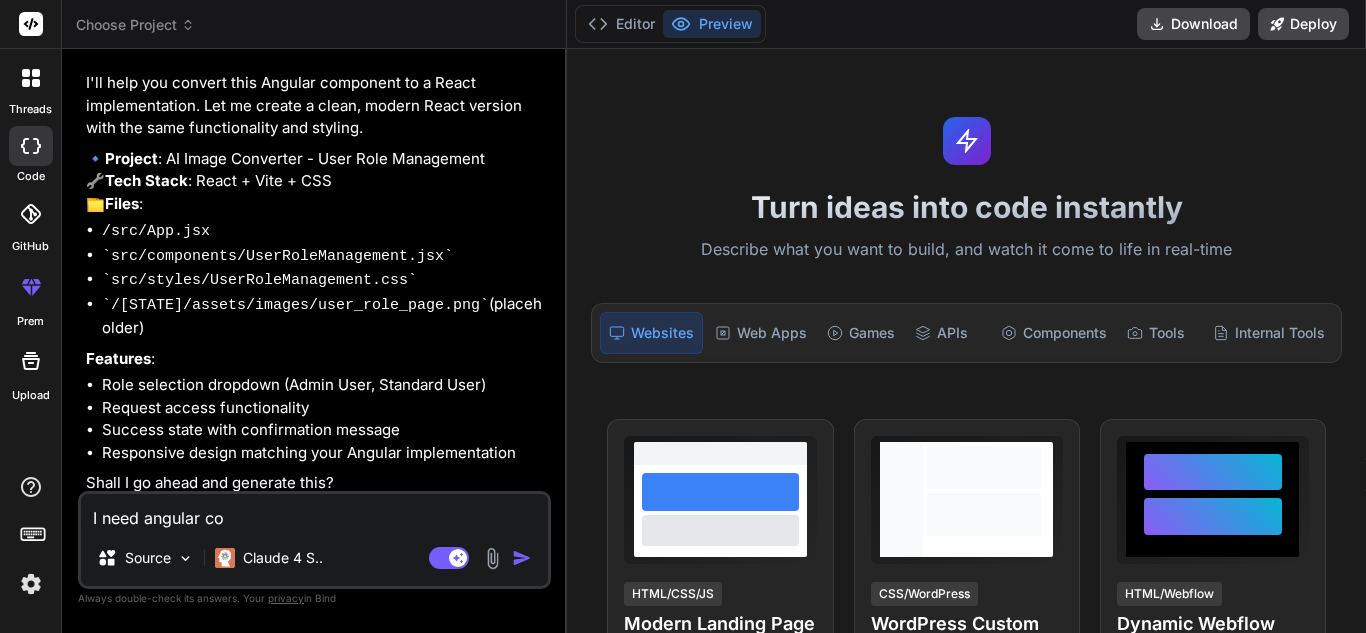 type on "I need angular com" 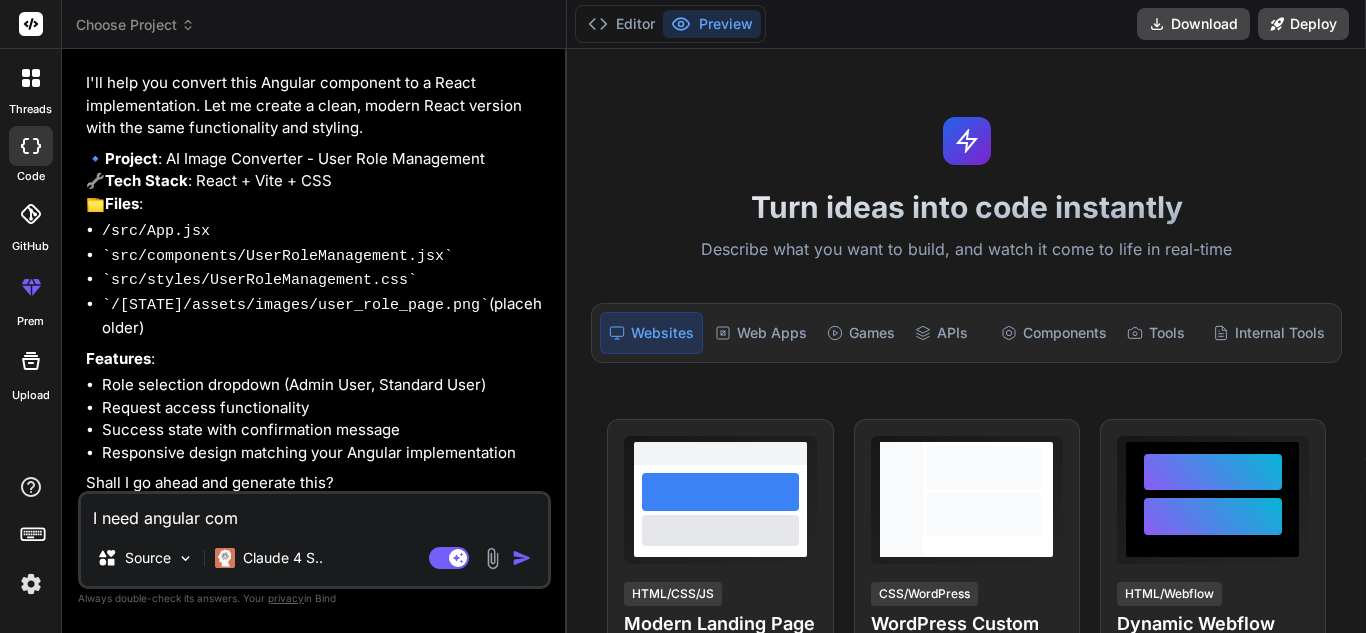 type on "I need angular comp" 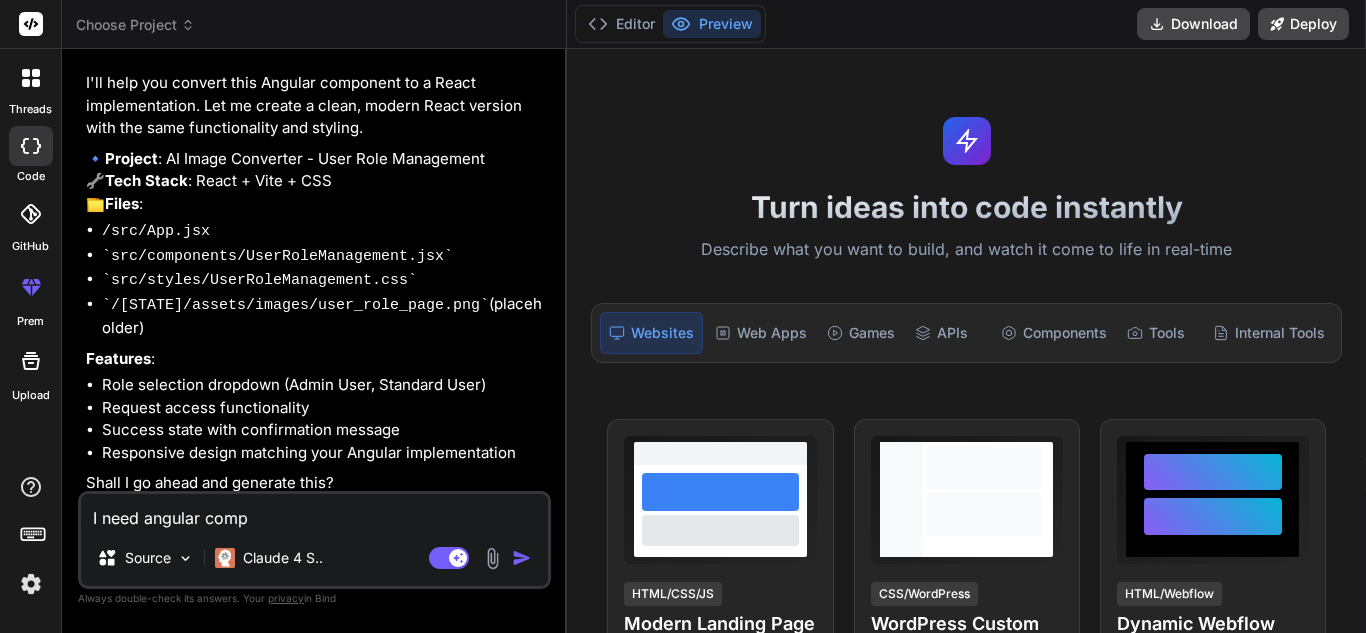 type on "I need angular compo" 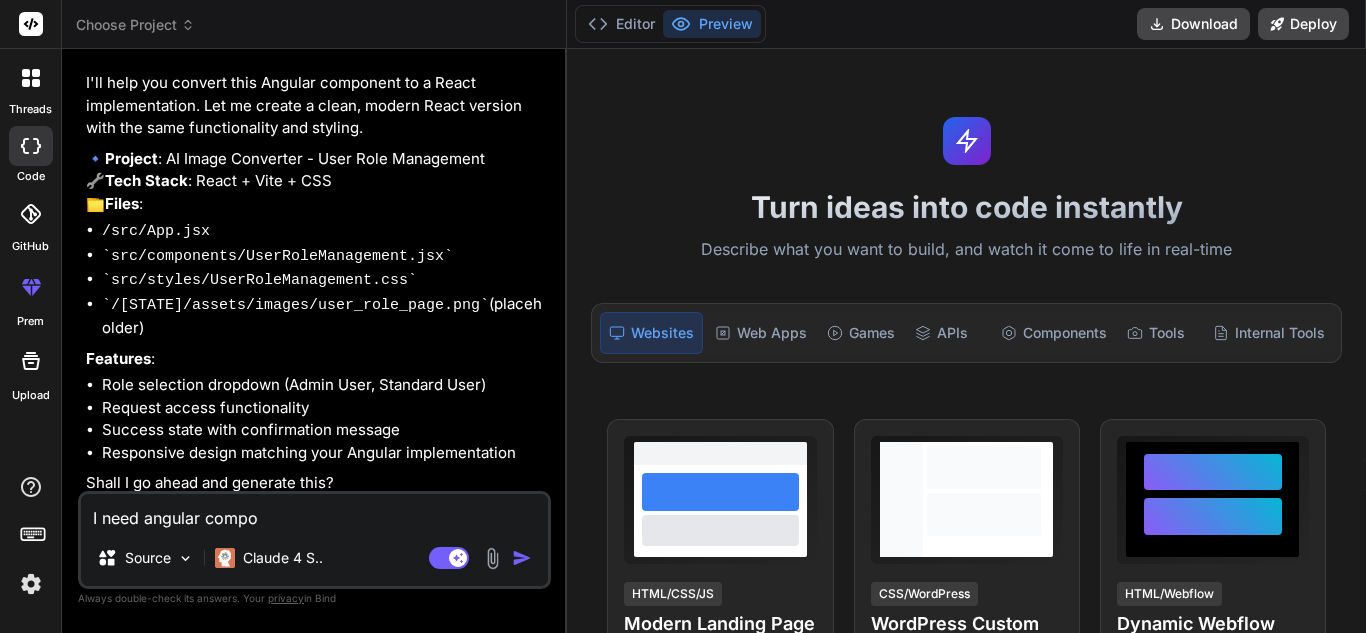 type on "I need angular compon" 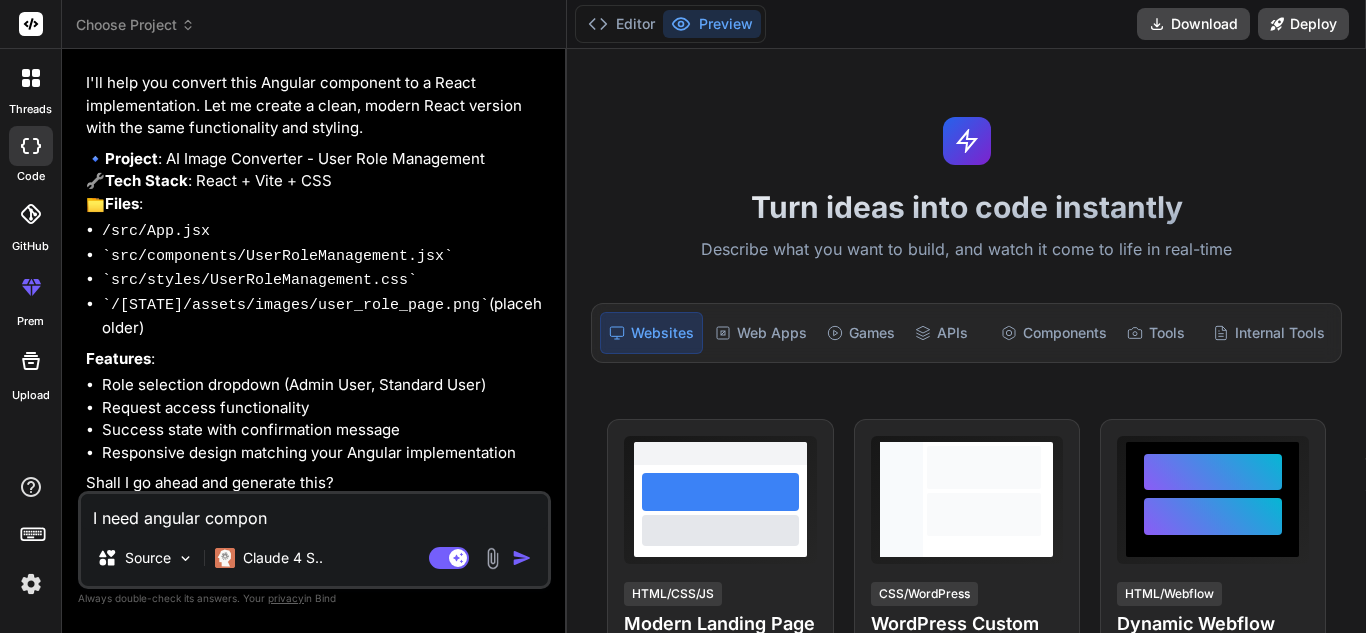 type on "I need angular compone" 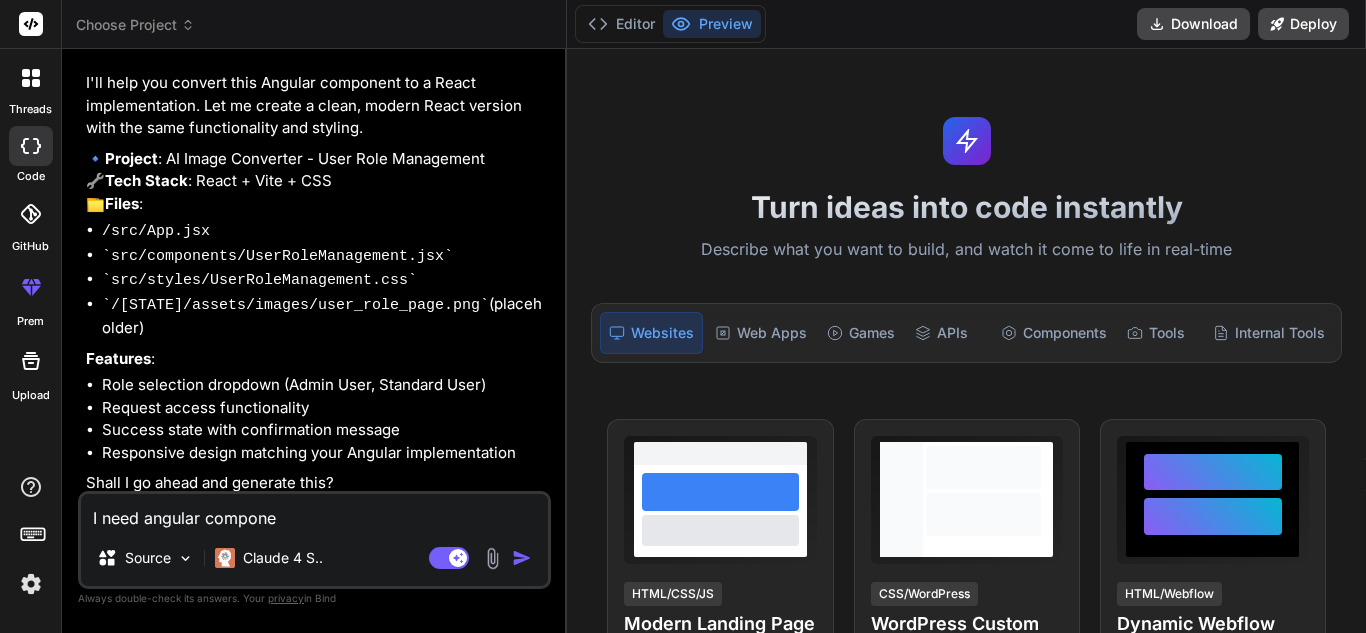 type on "I need angular componen" 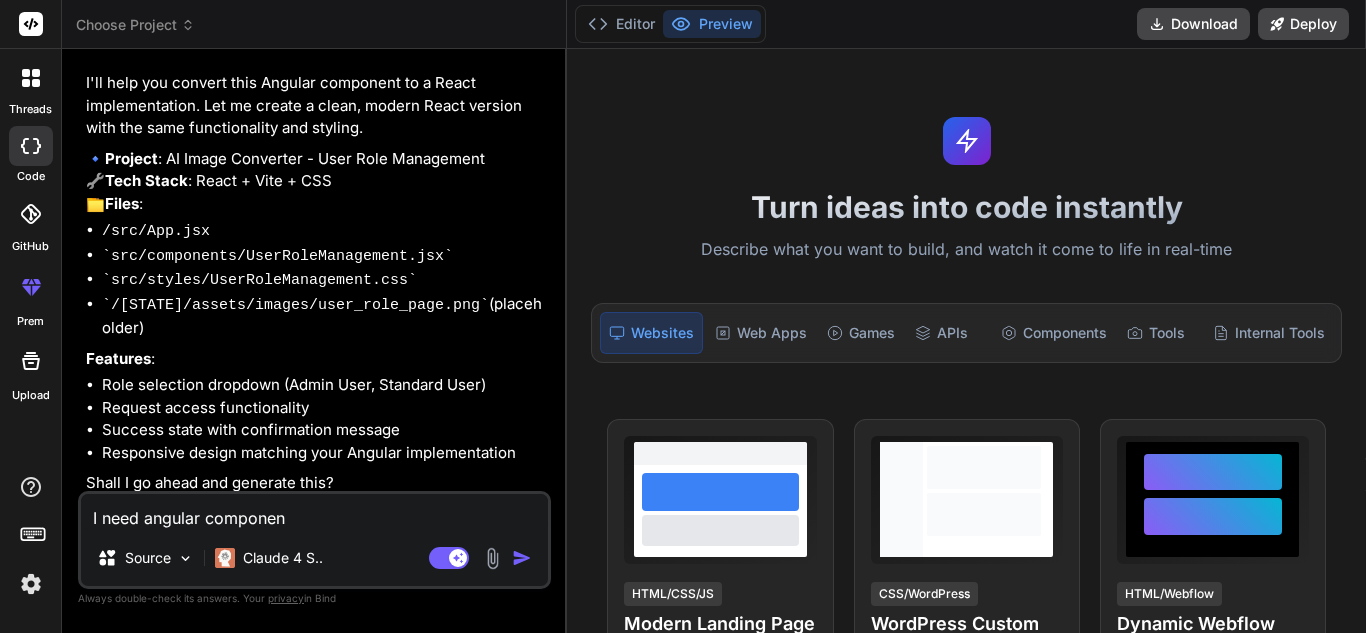 type on "I need angular component" 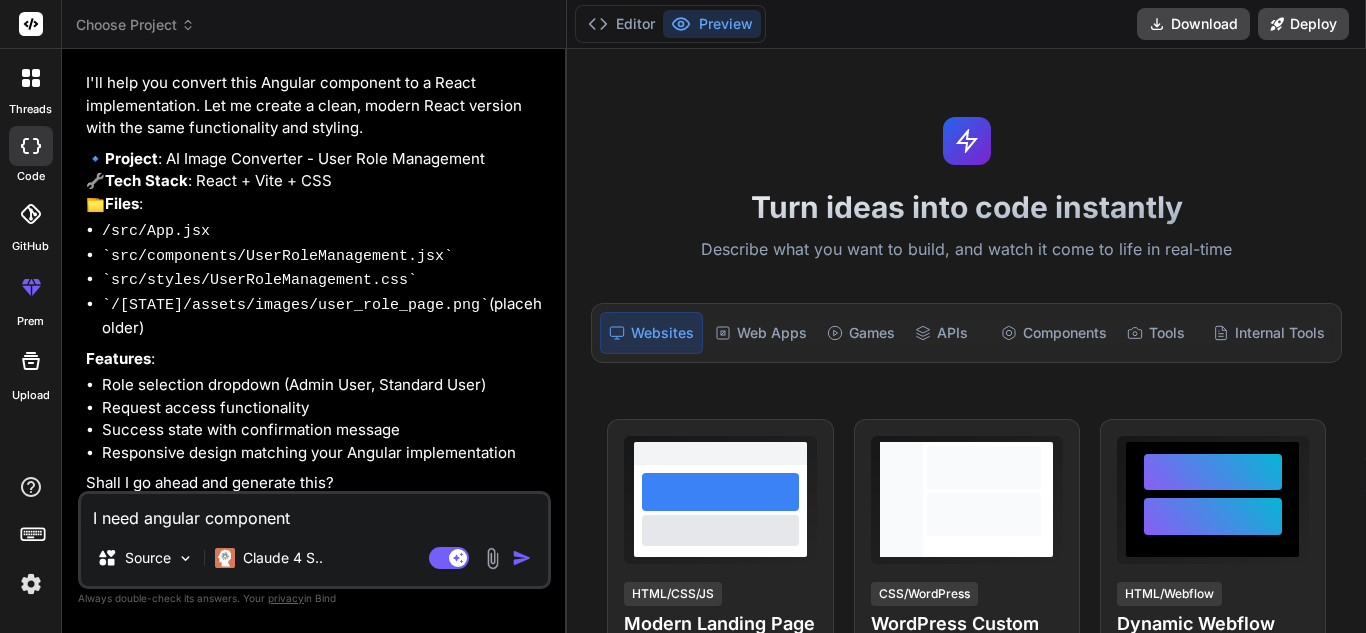 type on "I need angular components" 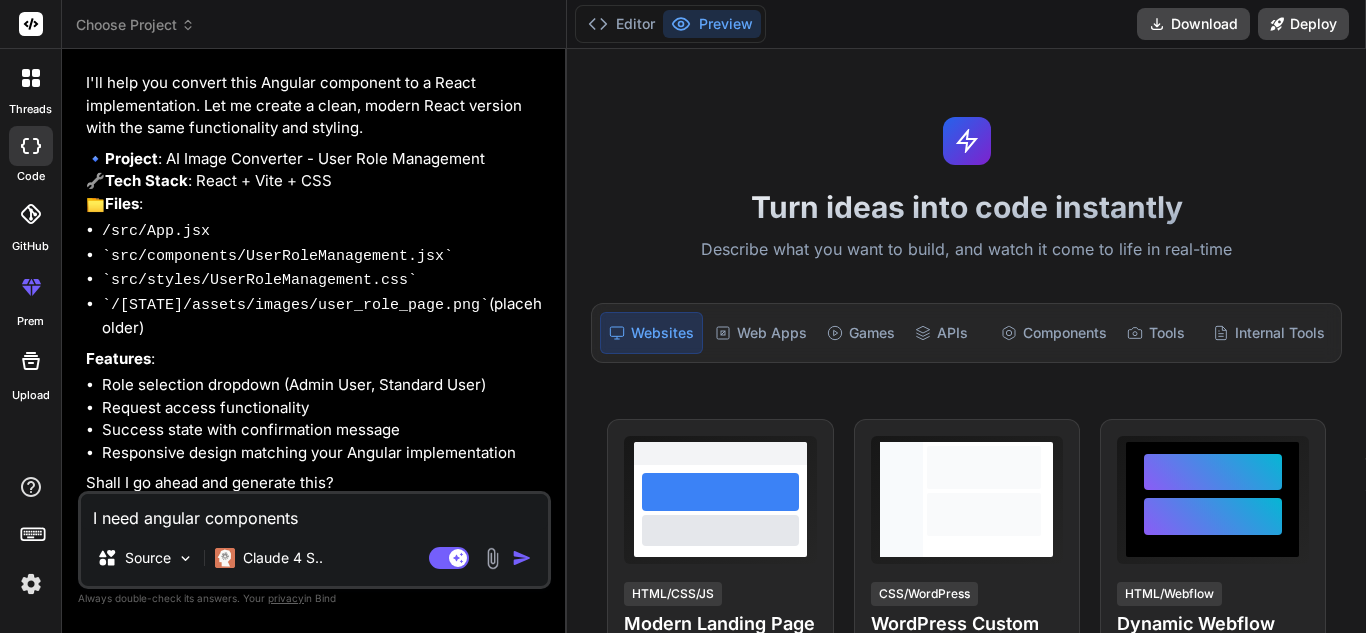 type on "x" 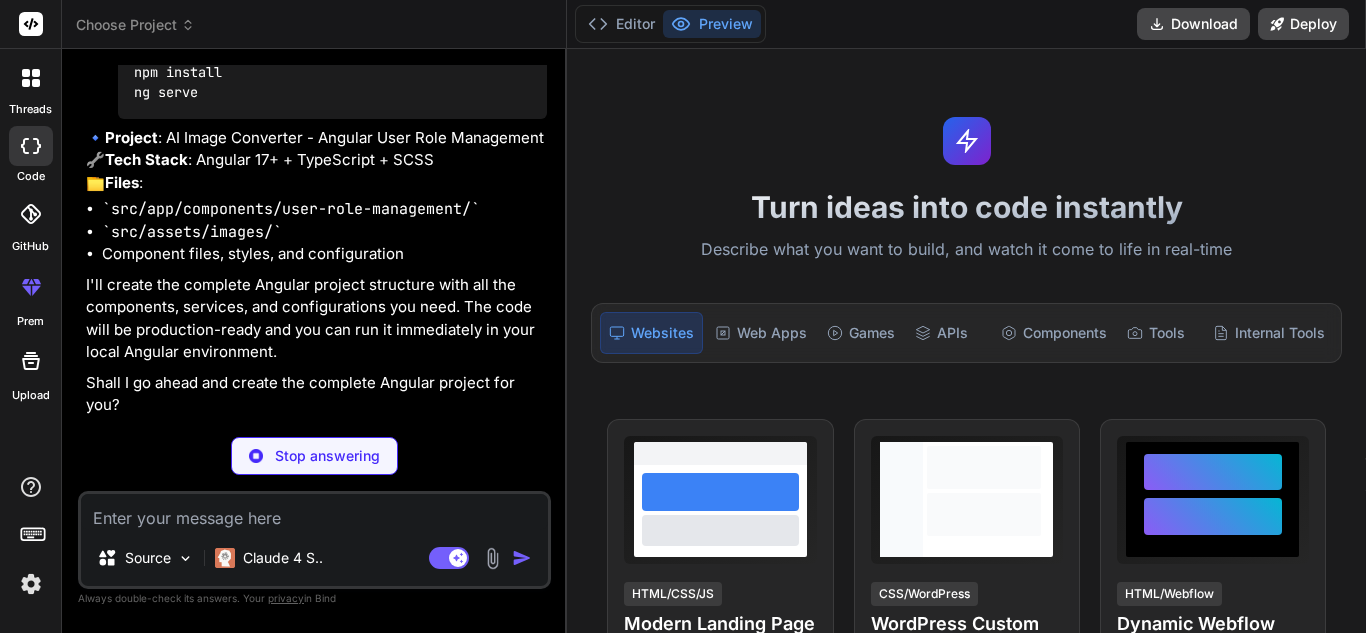 scroll, scrollTop: 4500, scrollLeft: 0, axis: vertical 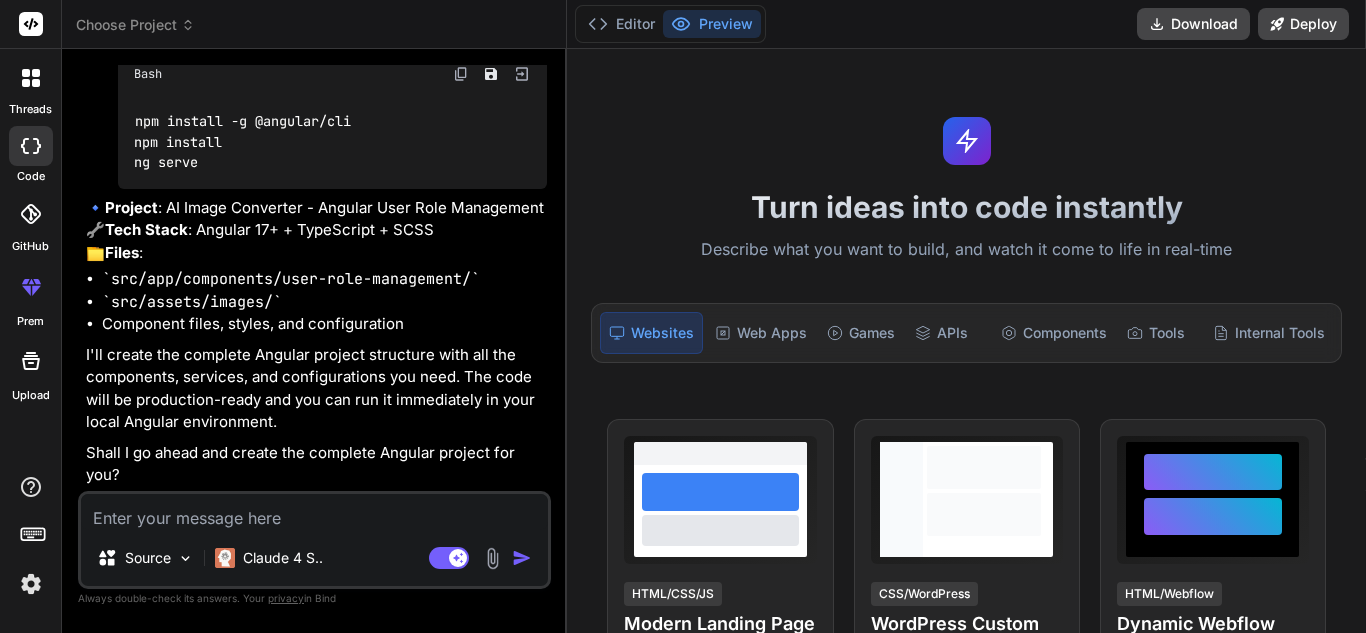 type on "x" 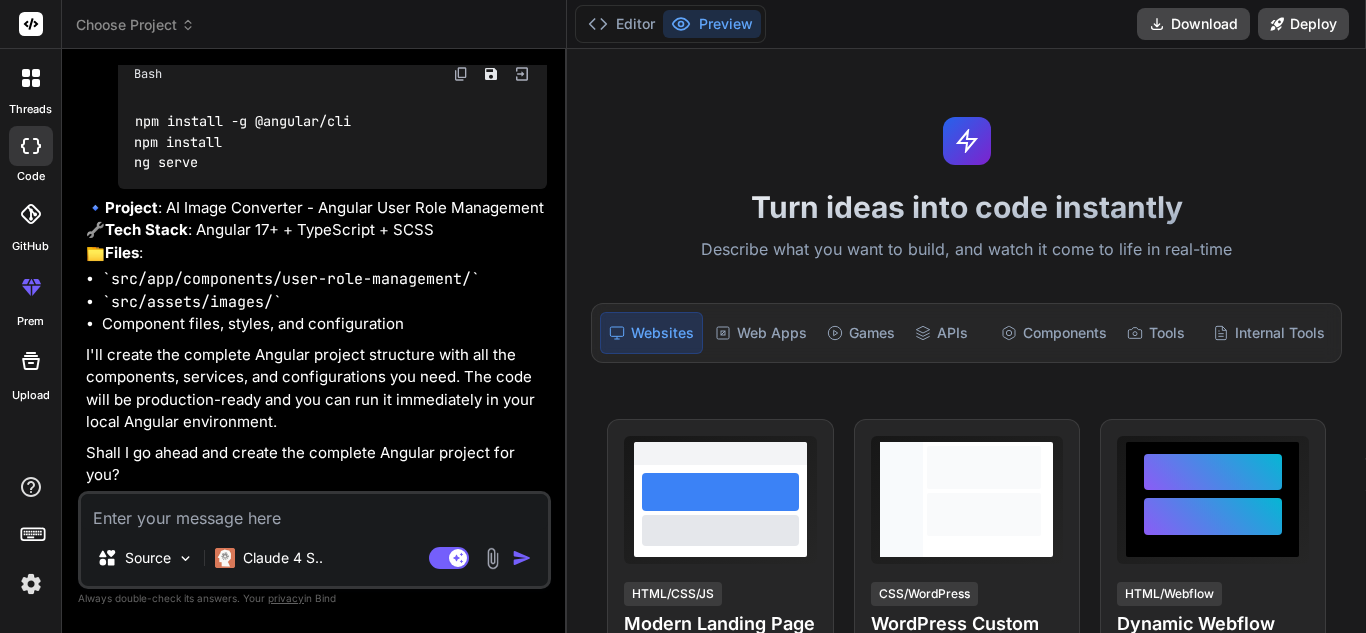 click at bounding box center (314, 512) 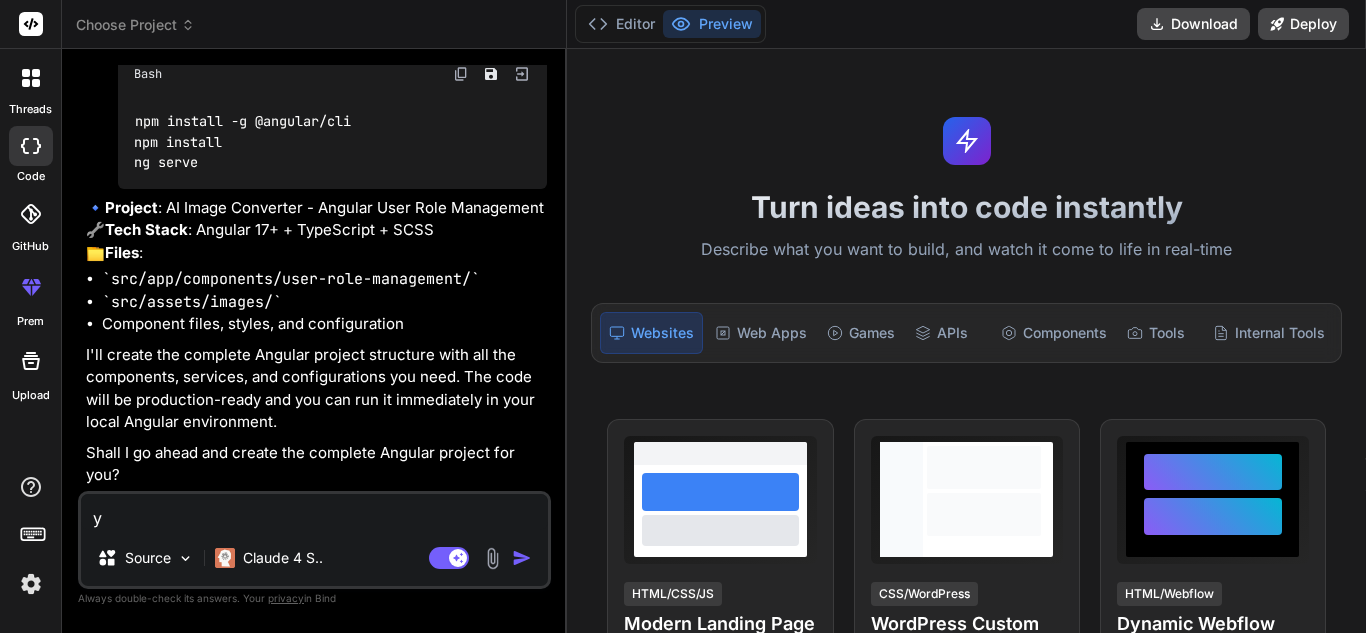 type on "ye" 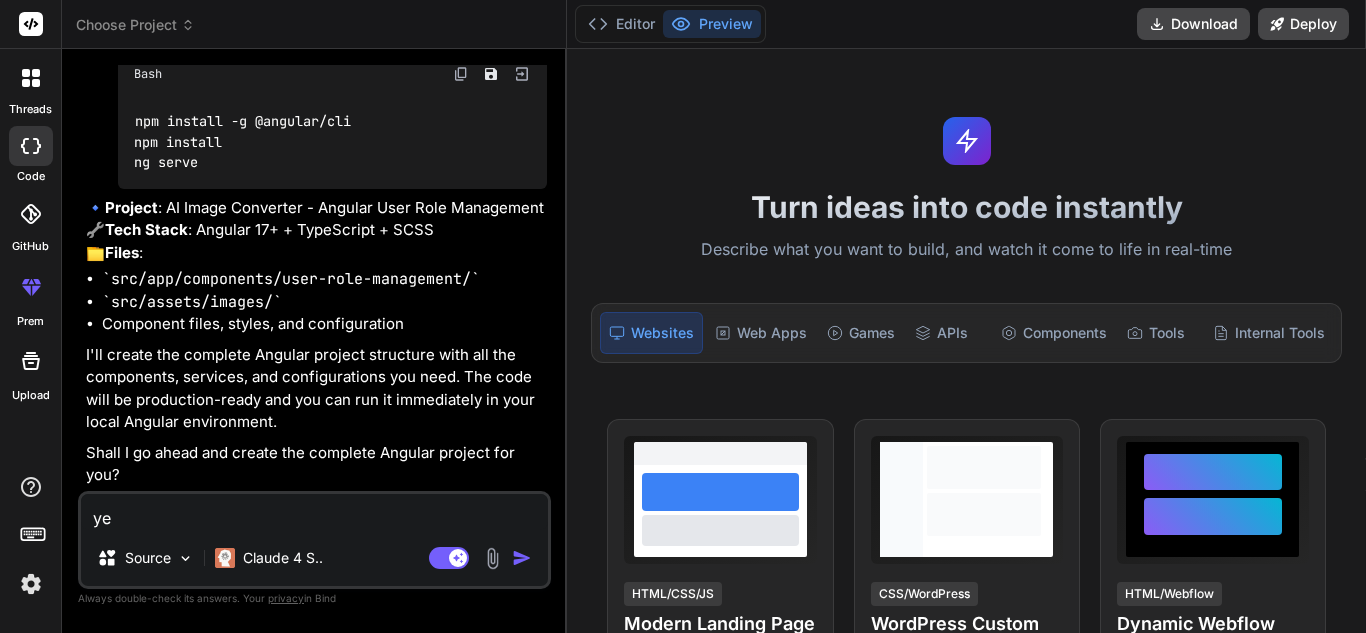 type on "yes" 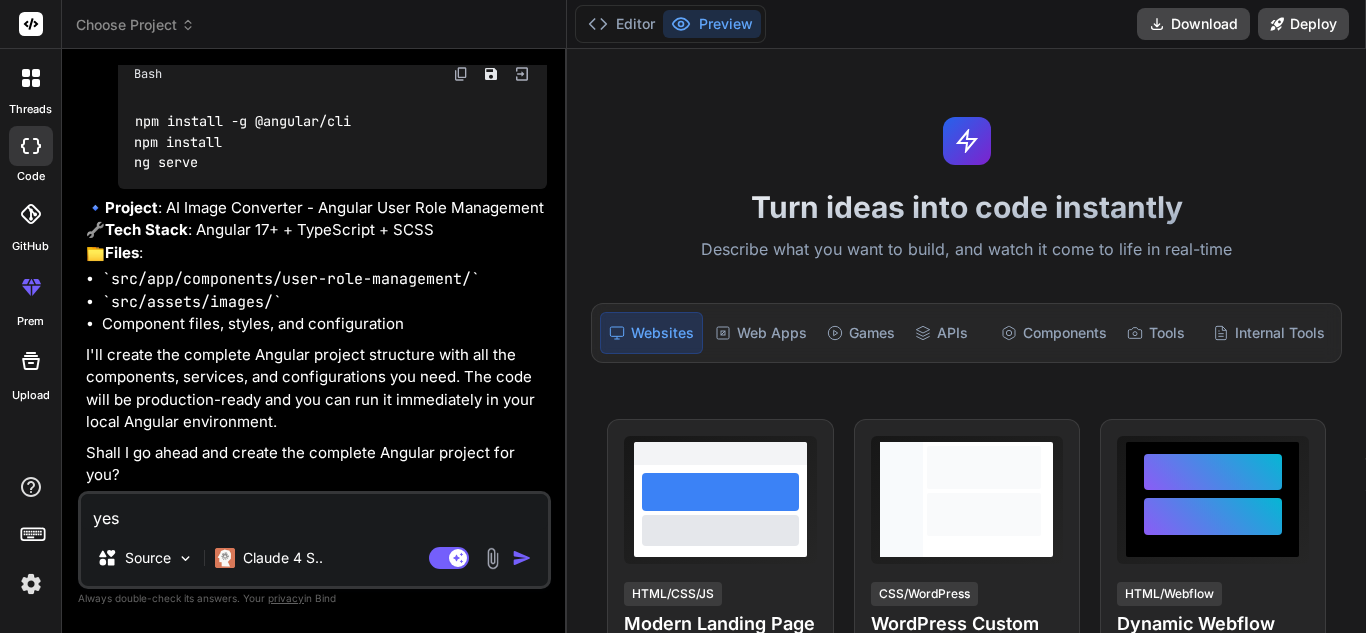 type on "x" 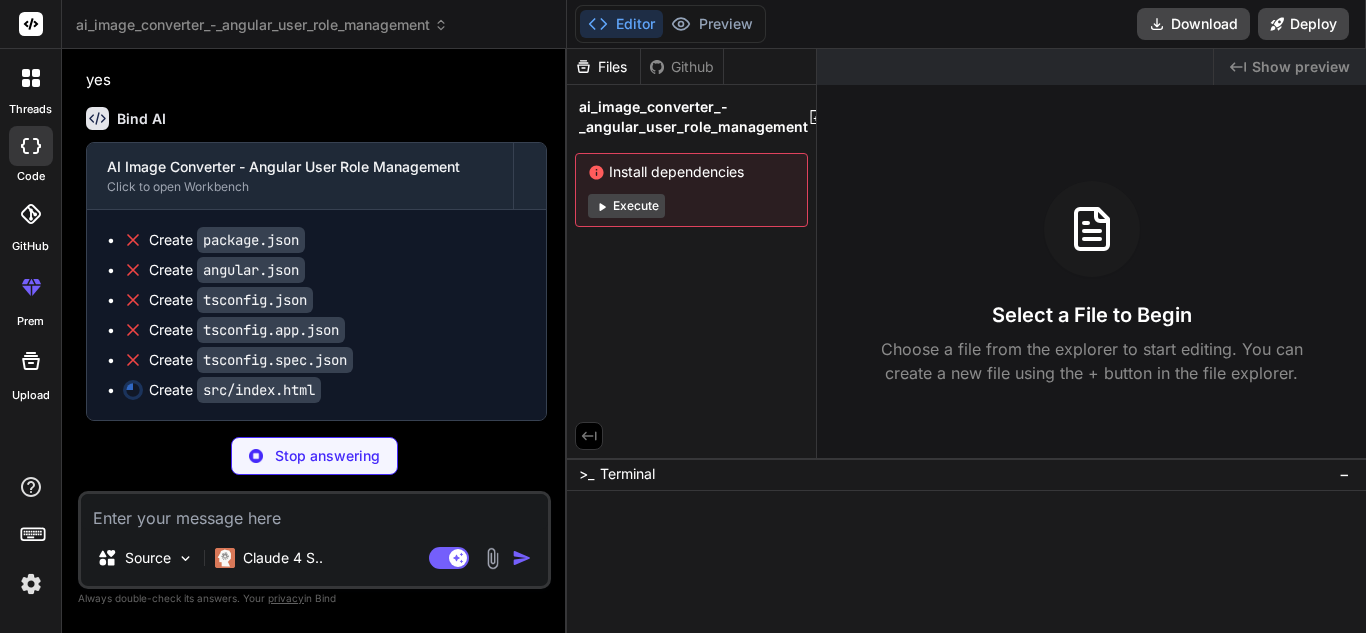 scroll, scrollTop: 4966, scrollLeft: 0, axis: vertical 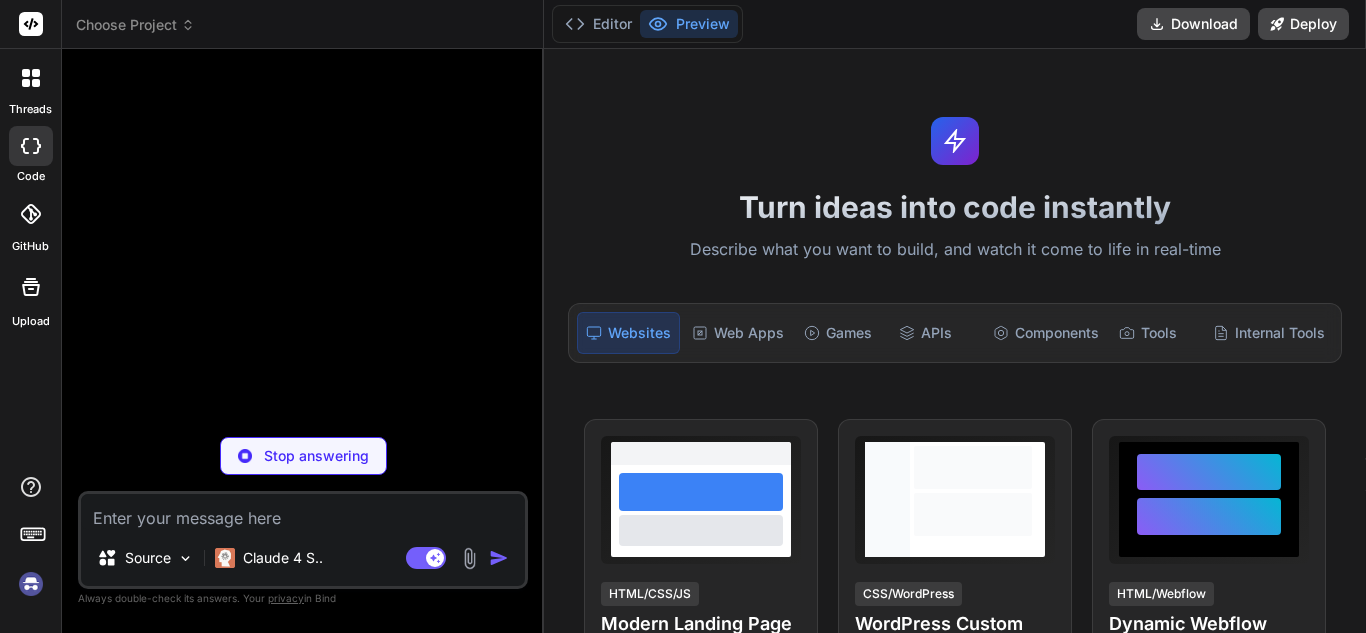 type on "x" 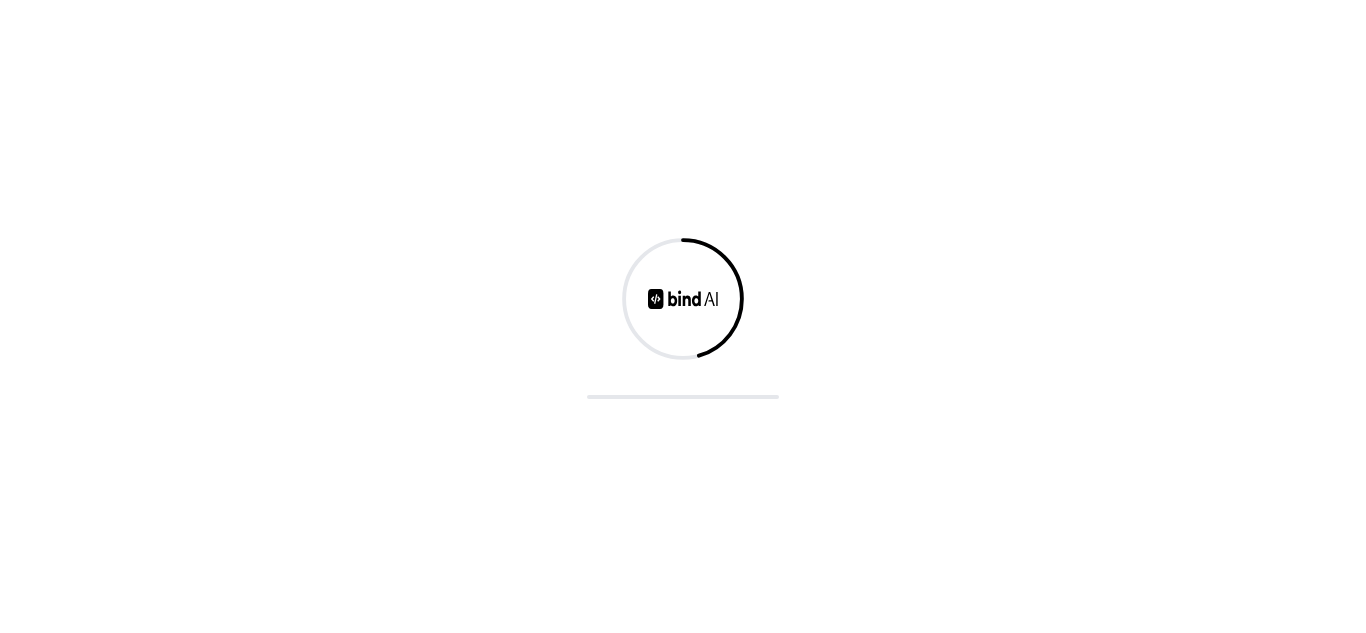 scroll, scrollTop: 0, scrollLeft: 0, axis: both 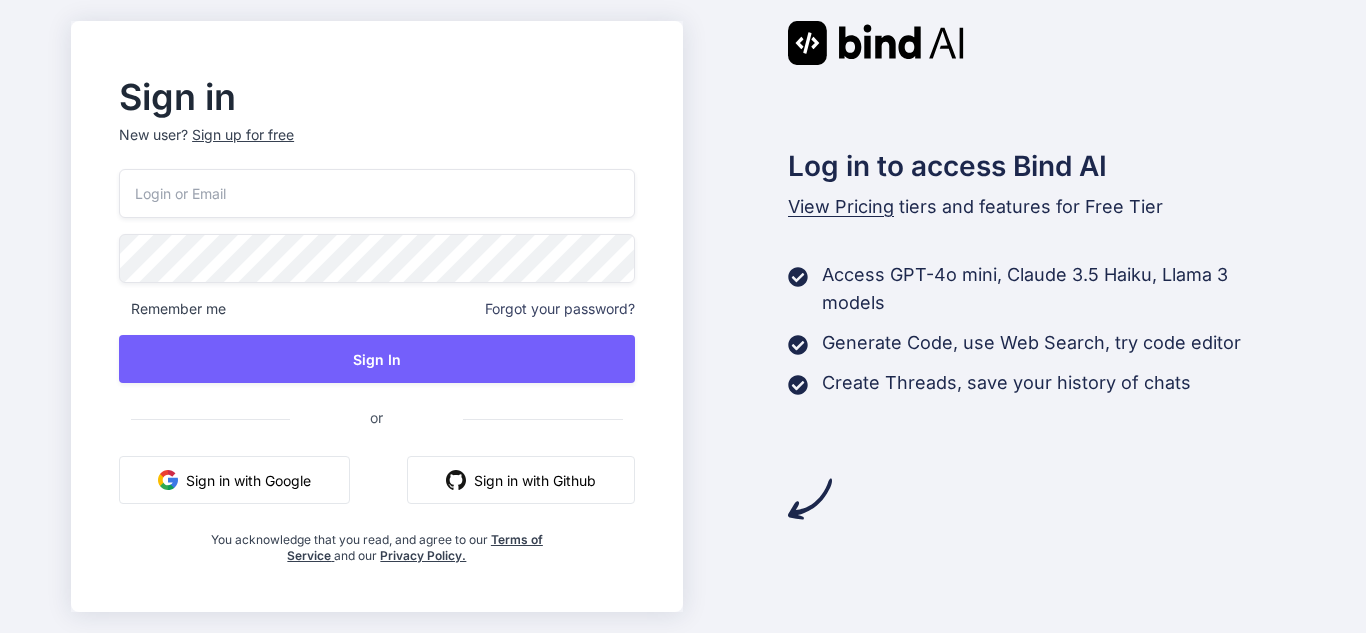 click on "Sign in with Google" at bounding box center (234, 480) 